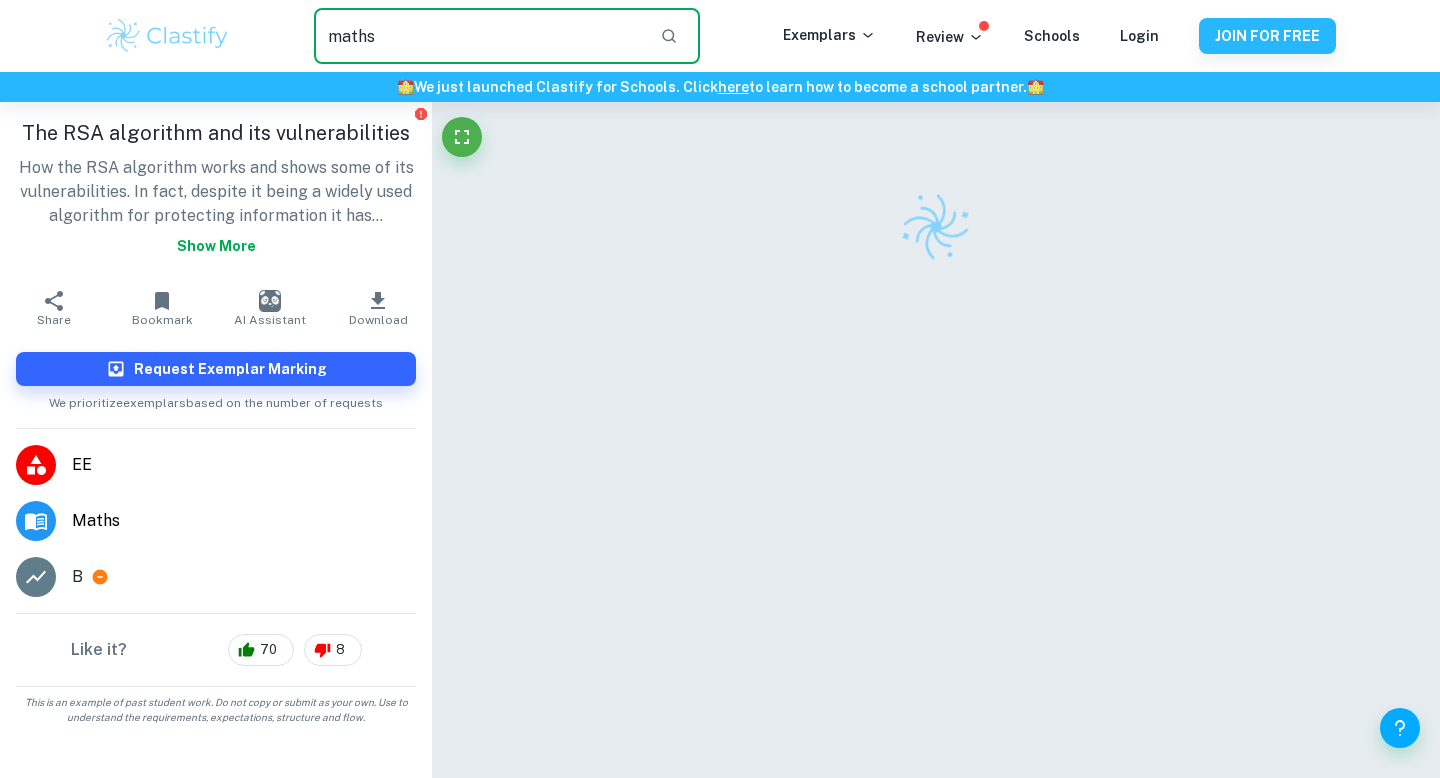 scroll, scrollTop: 0, scrollLeft: 0, axis: both 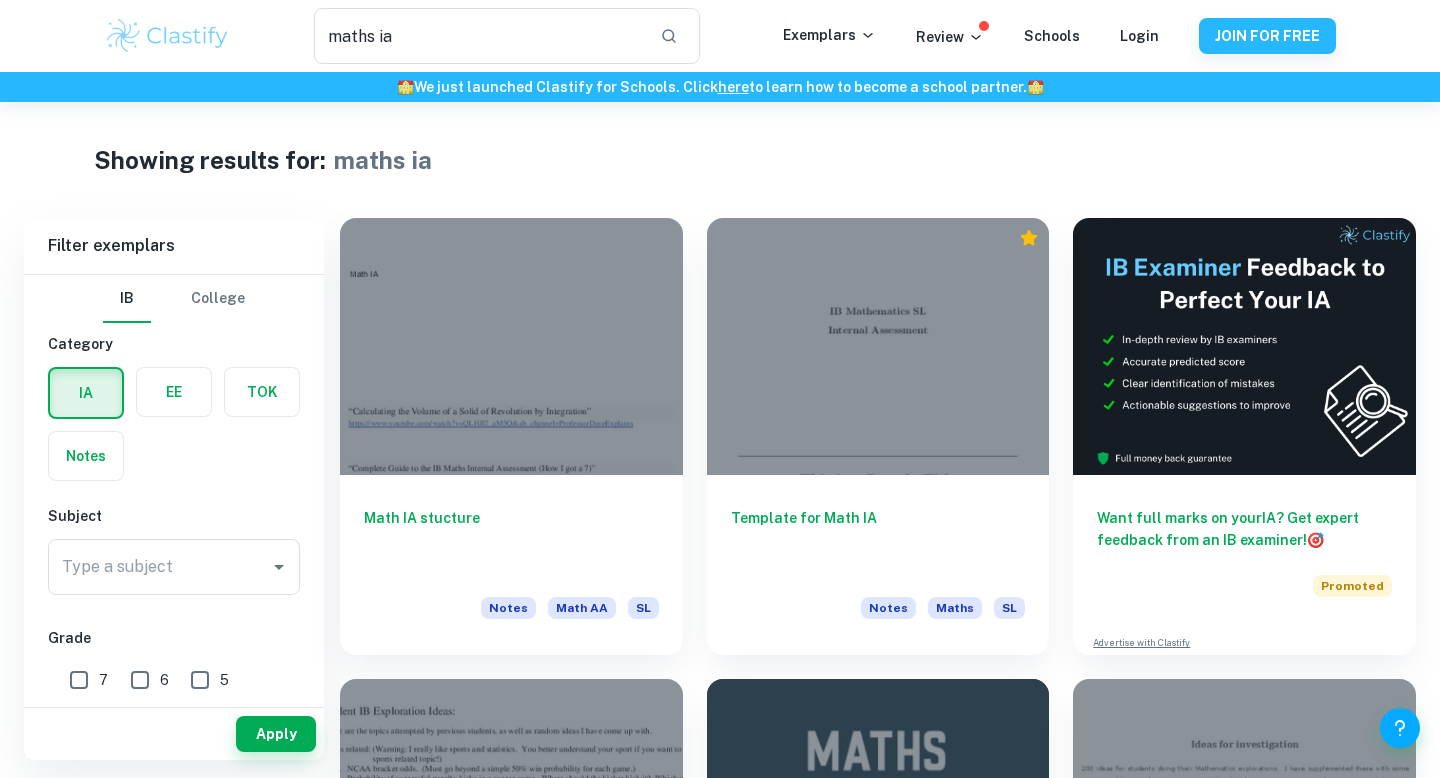 click on "maths ia ​ Exemplars Review Schools Login JOIN FOR FREE" at bounding box center (720, 36) 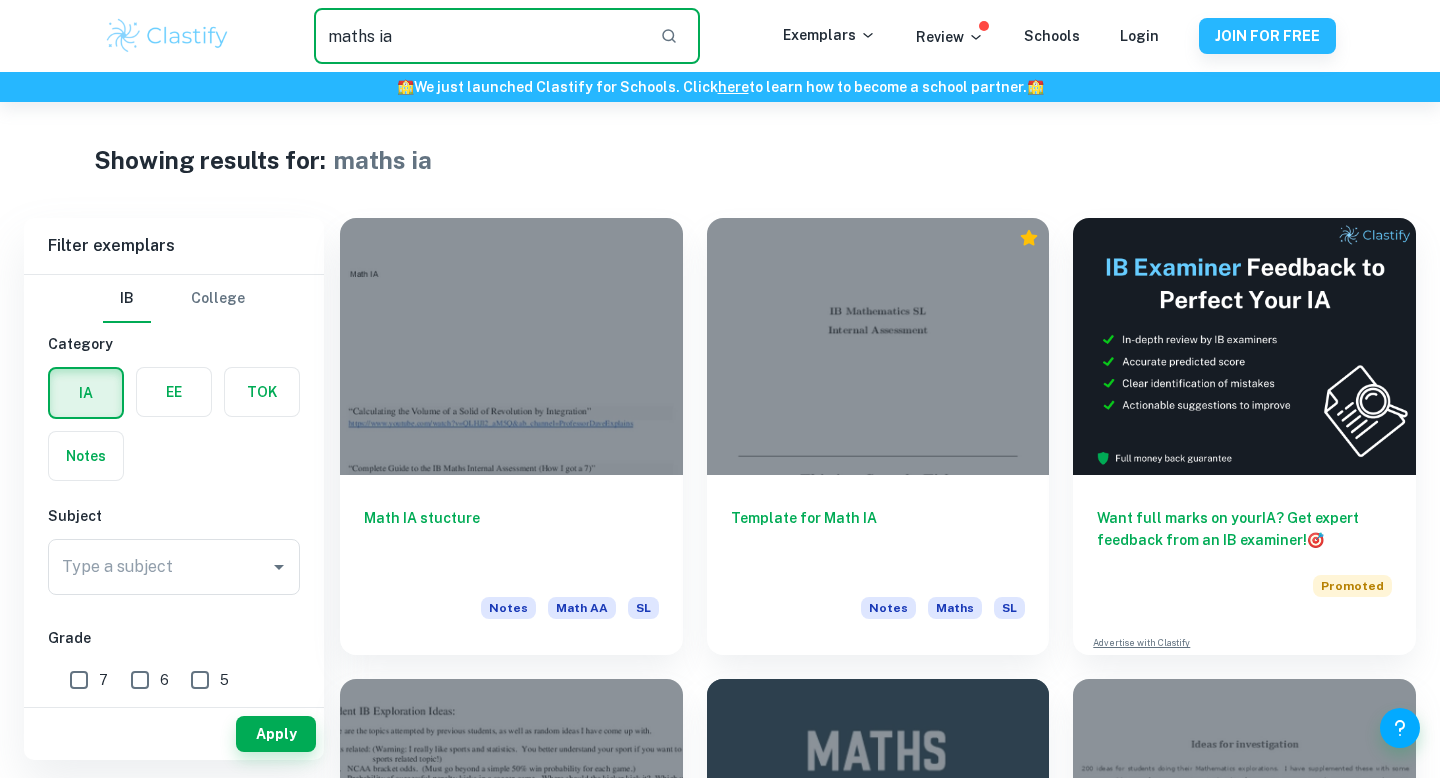 click on "maths ia" at bounding box center (479, 36) 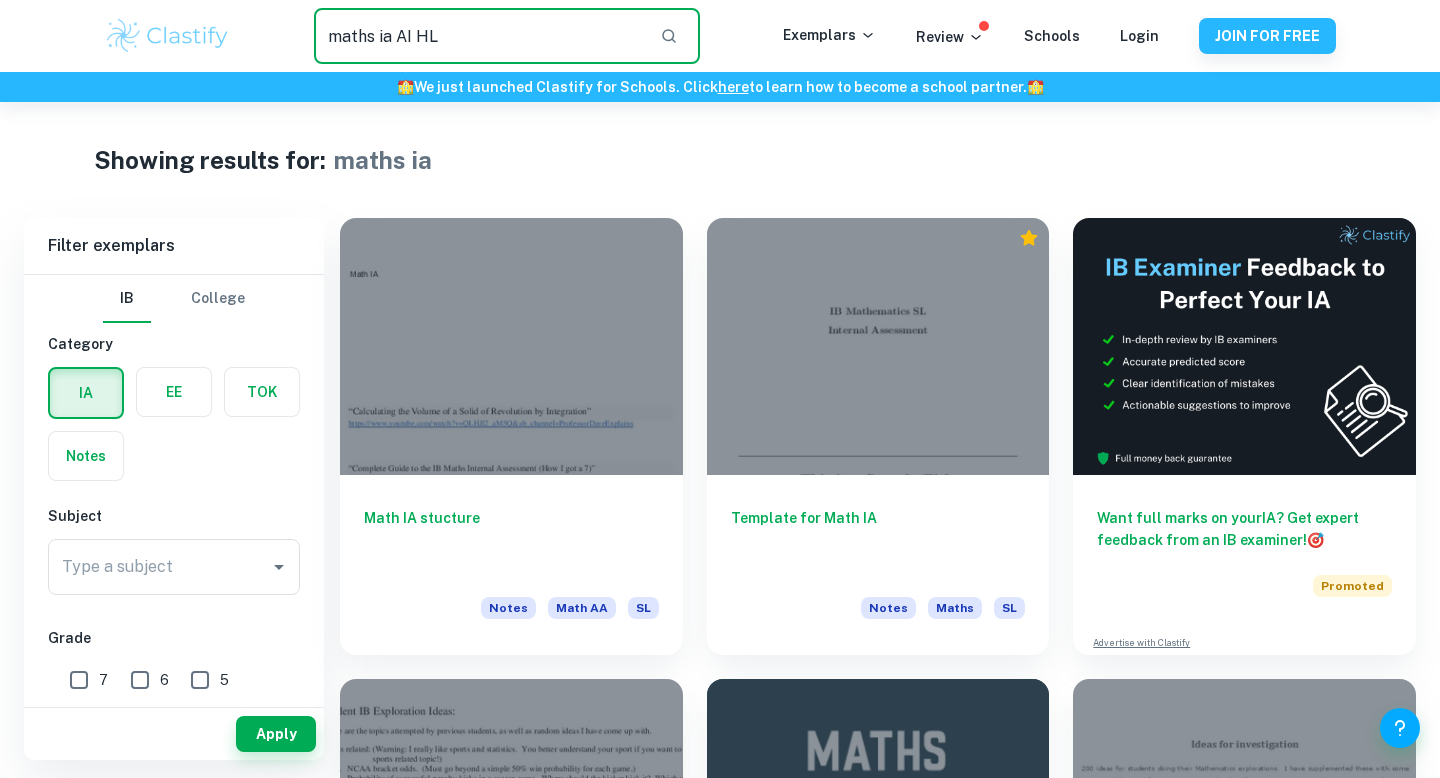 type on "maths ia AI HL" 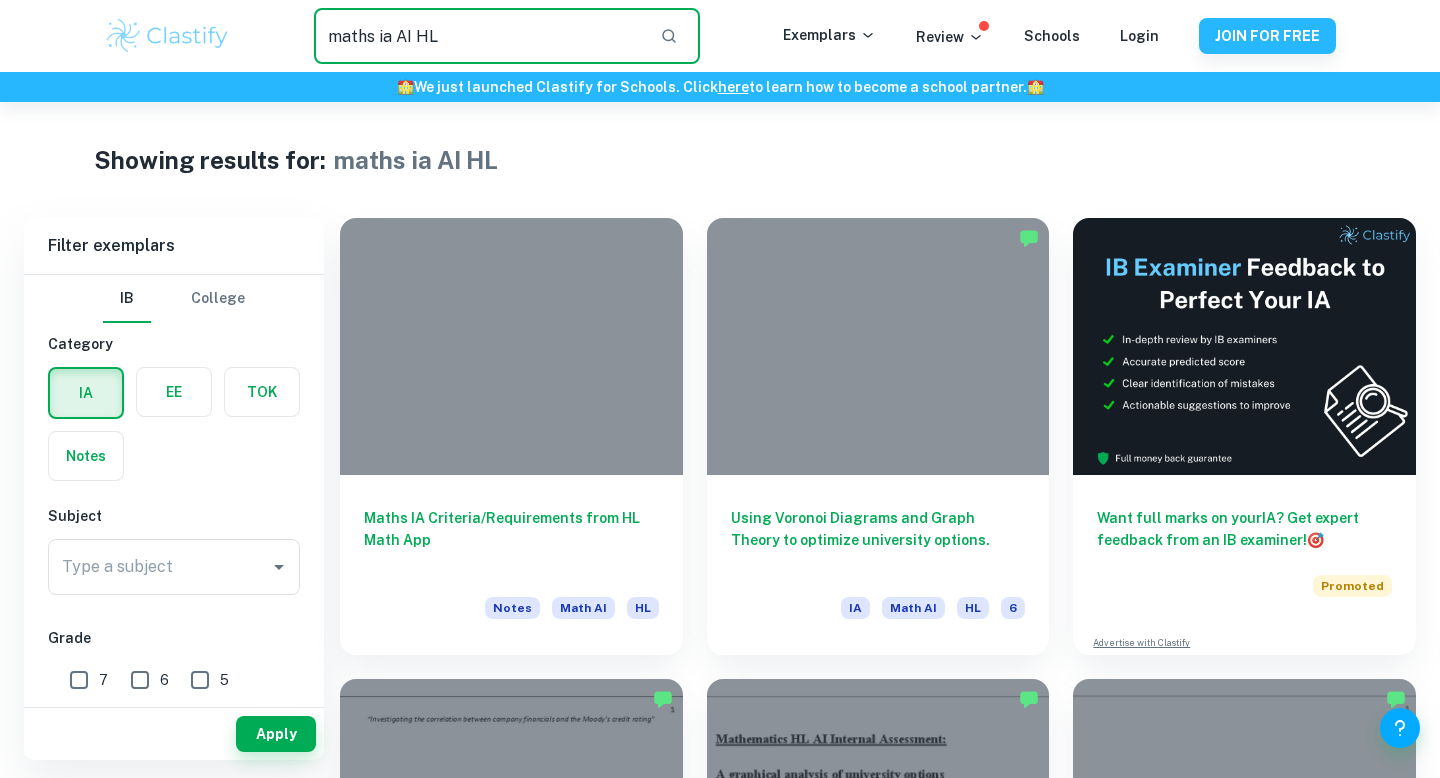 click on "maths ia AI HL" at bounding box center (479, 36) 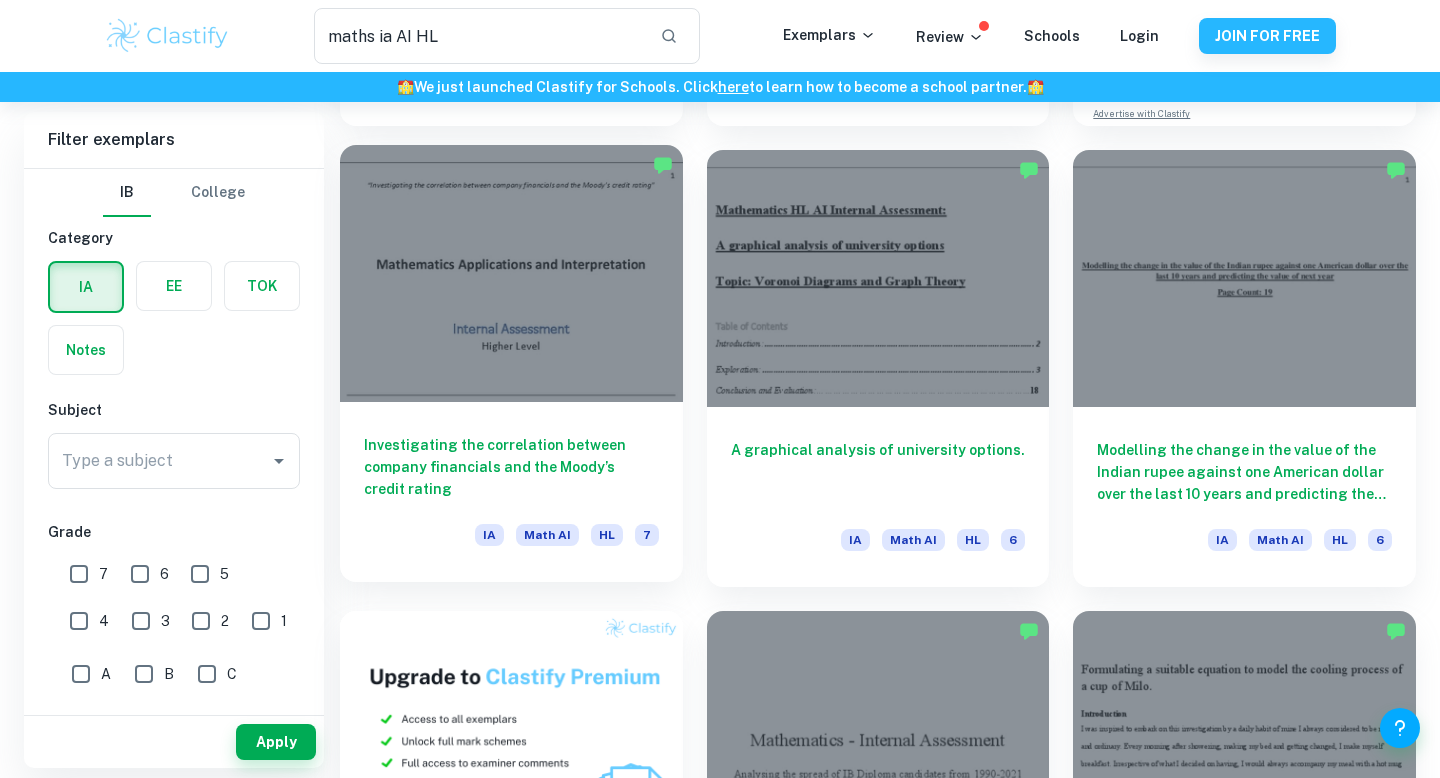 scroll, scrollTop: 518, scrollLeft: 0, axis: vertical 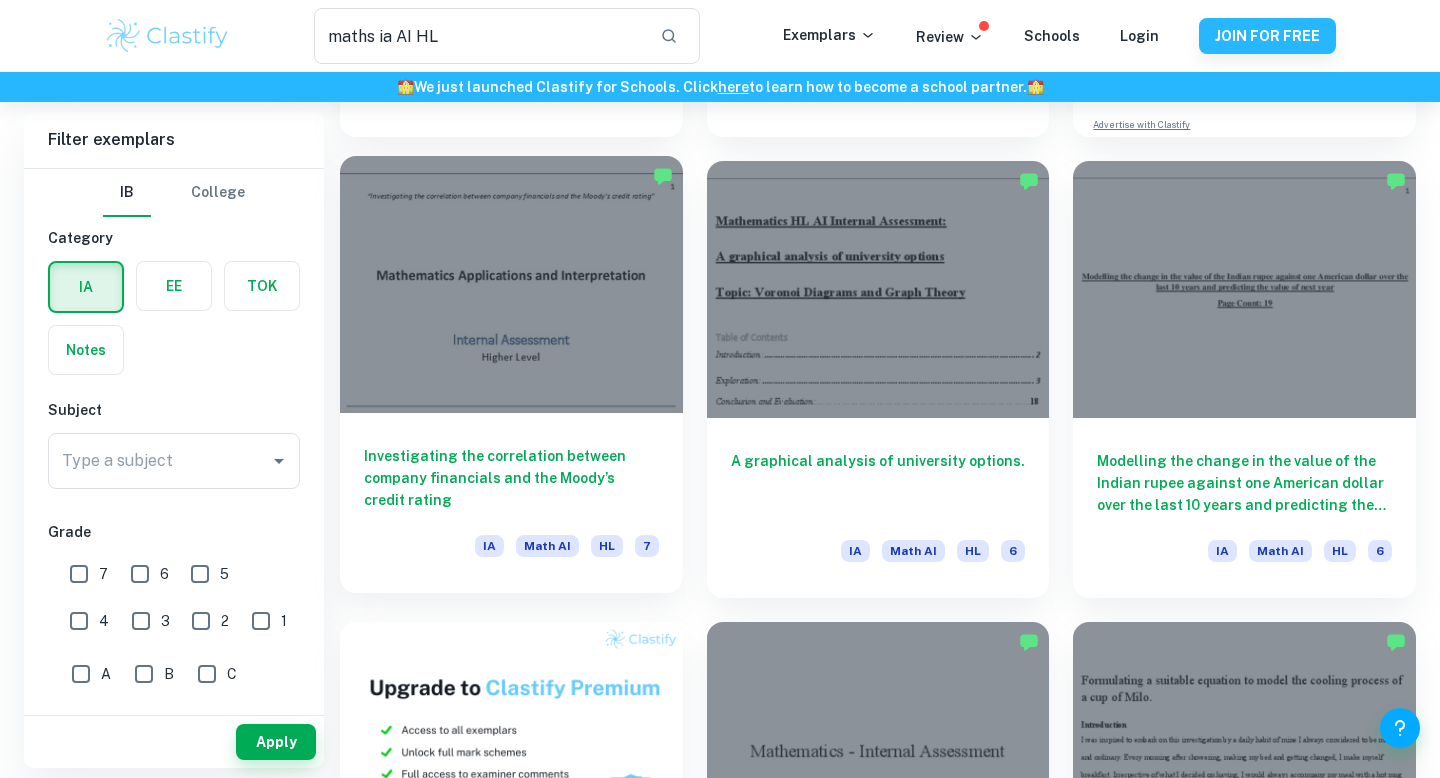 click at bounding box center (511, 284) 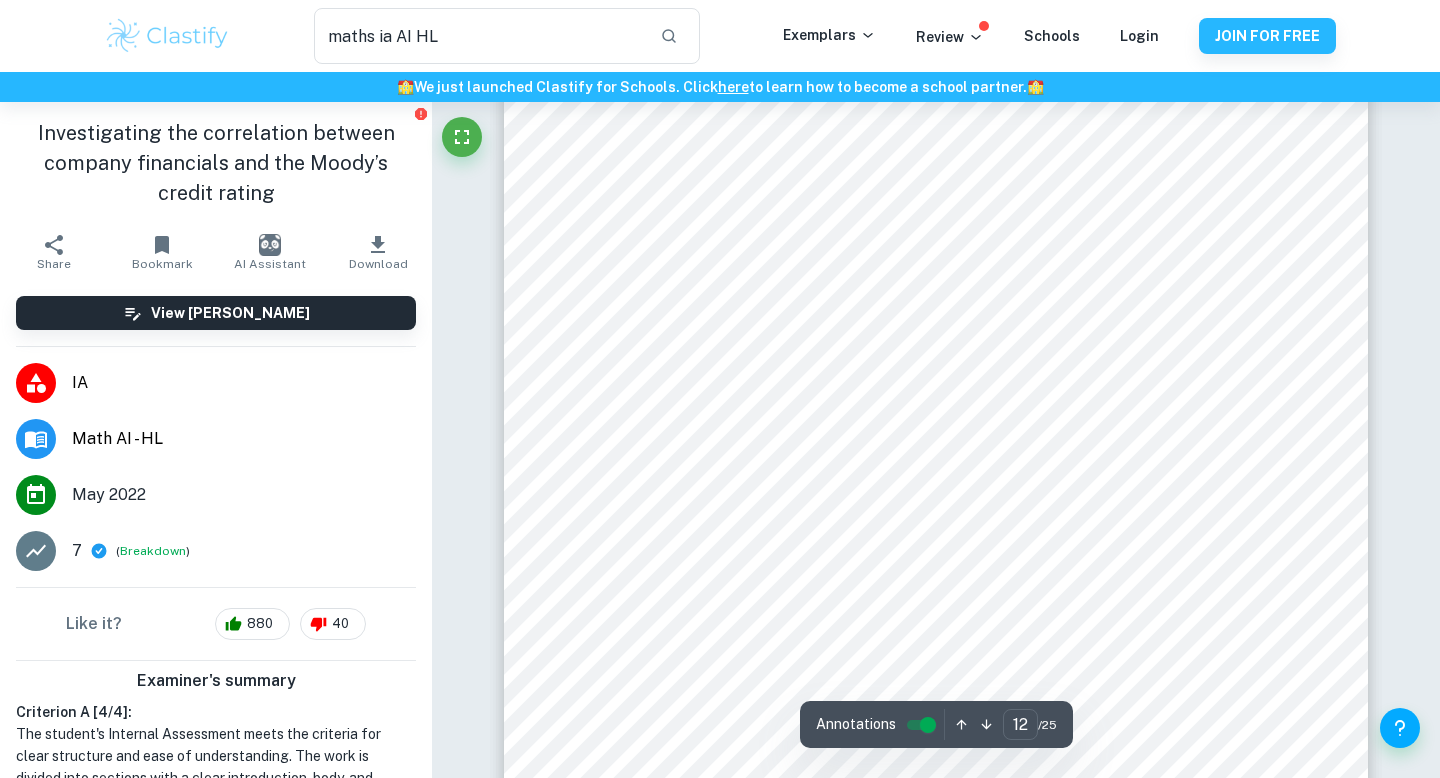 scroll, scrollTop: 14122, scrollLeft: 0, axis: vertical 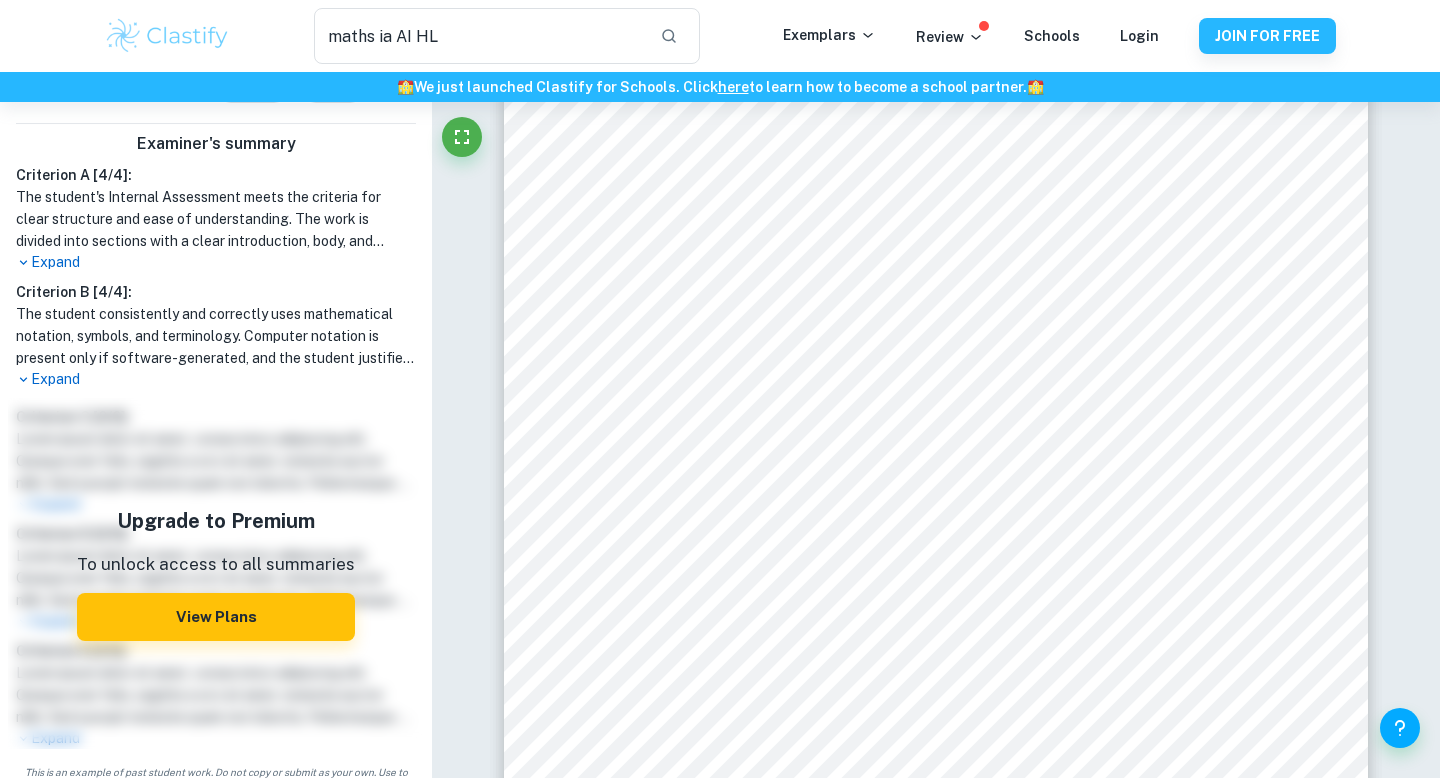 click on "Expand" at bounding box center [216, 262] 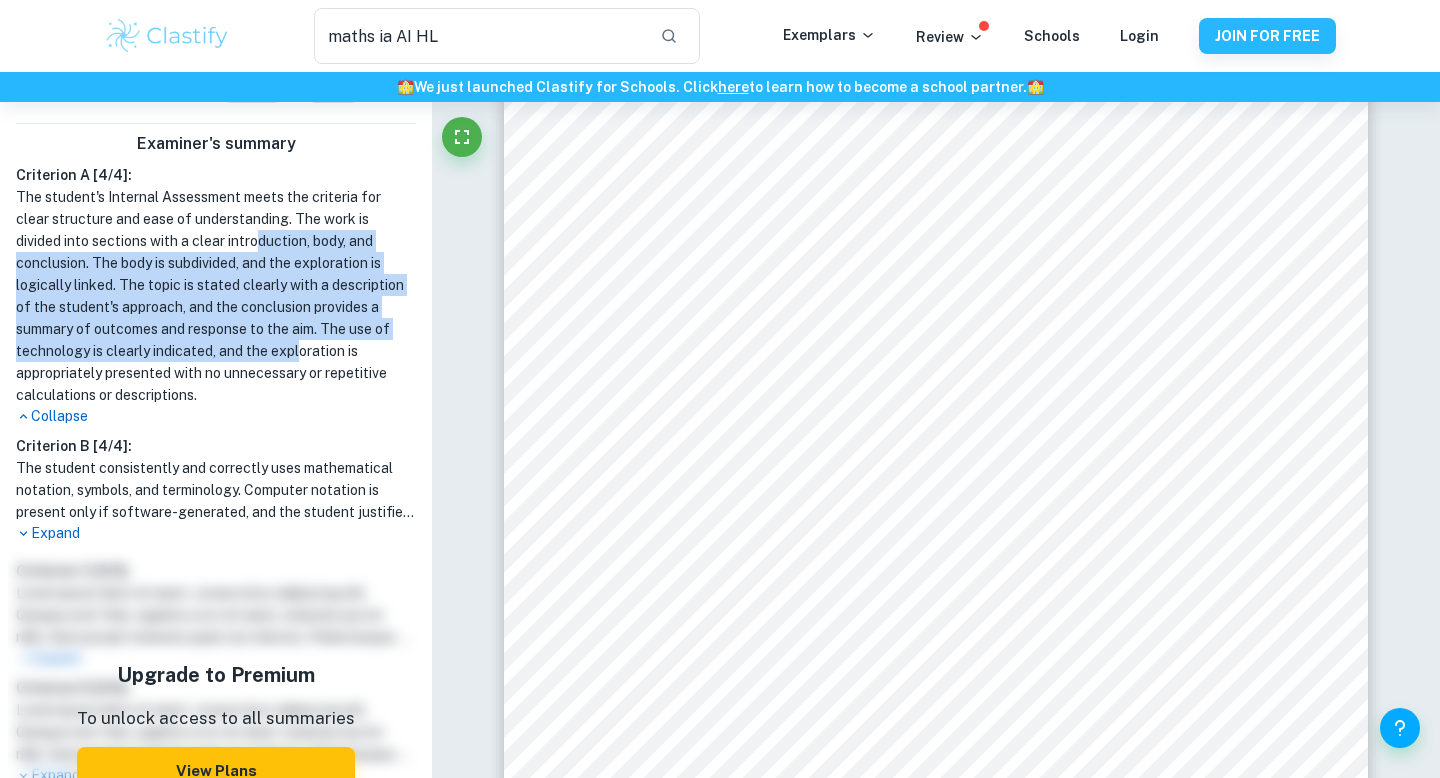 drag, startPoint x: 180, startPoint y: 242, endPoint x: 210, endPoint y: 349, distance: 111.12605 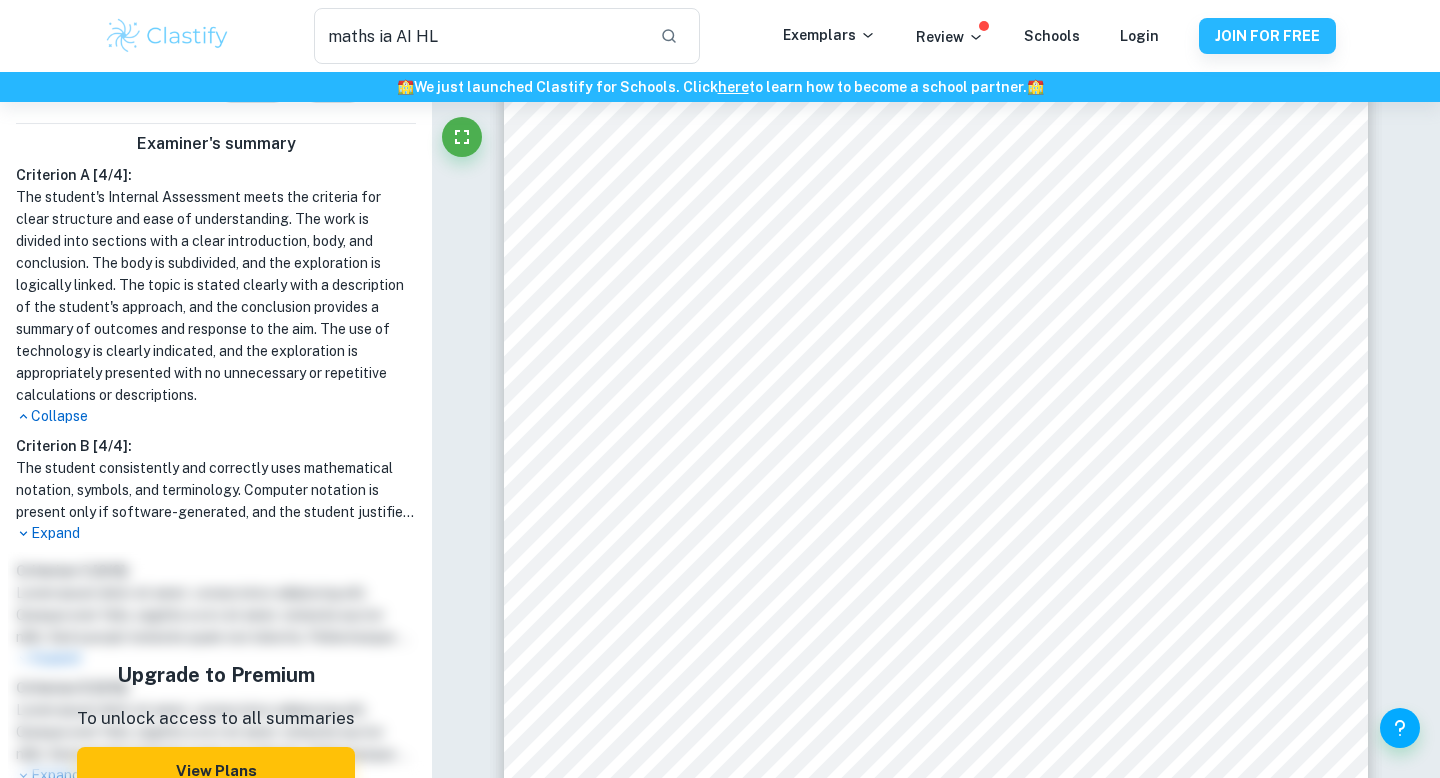 click on "Expand" at bounding box center (216, 533) 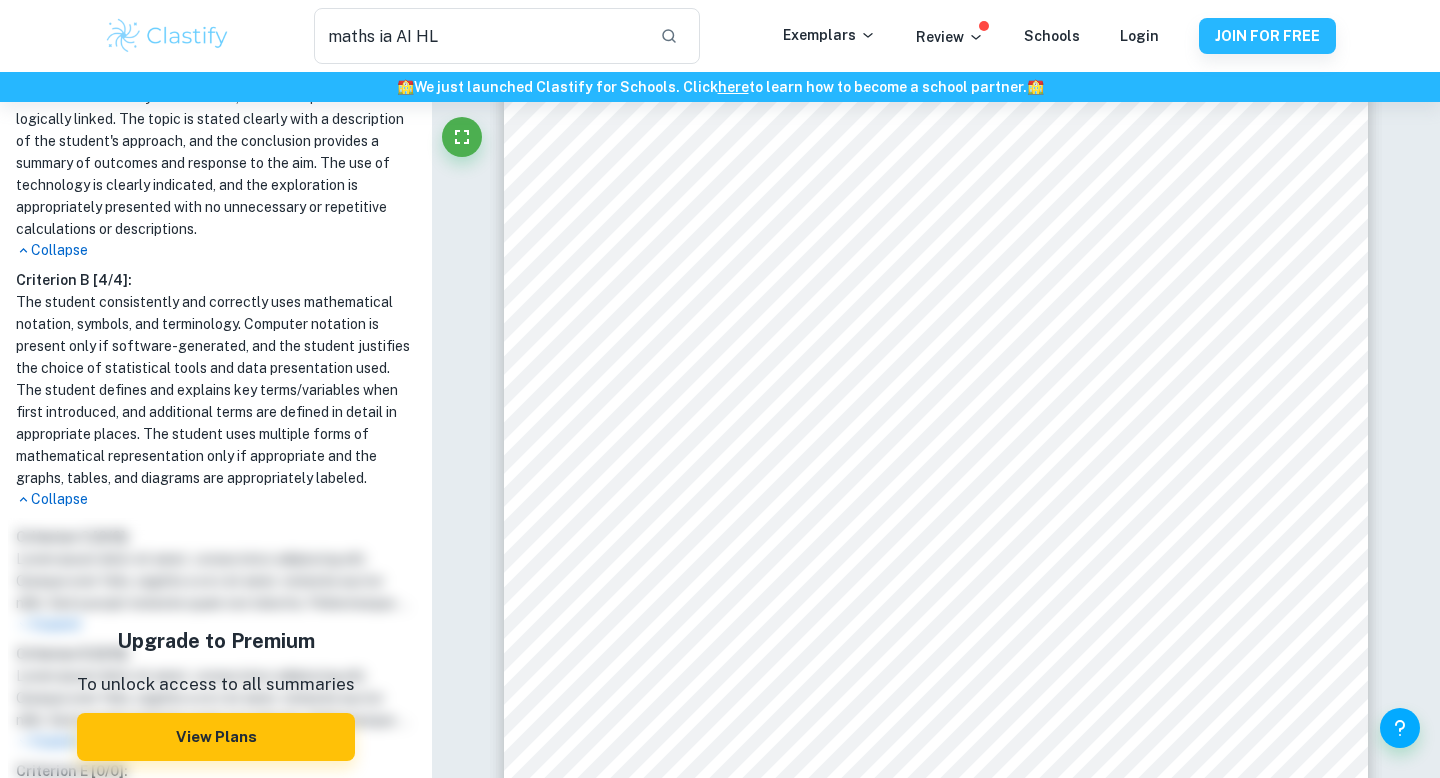 scroll, scrollTop: 722, scrollLeft: 0, axis: vertical 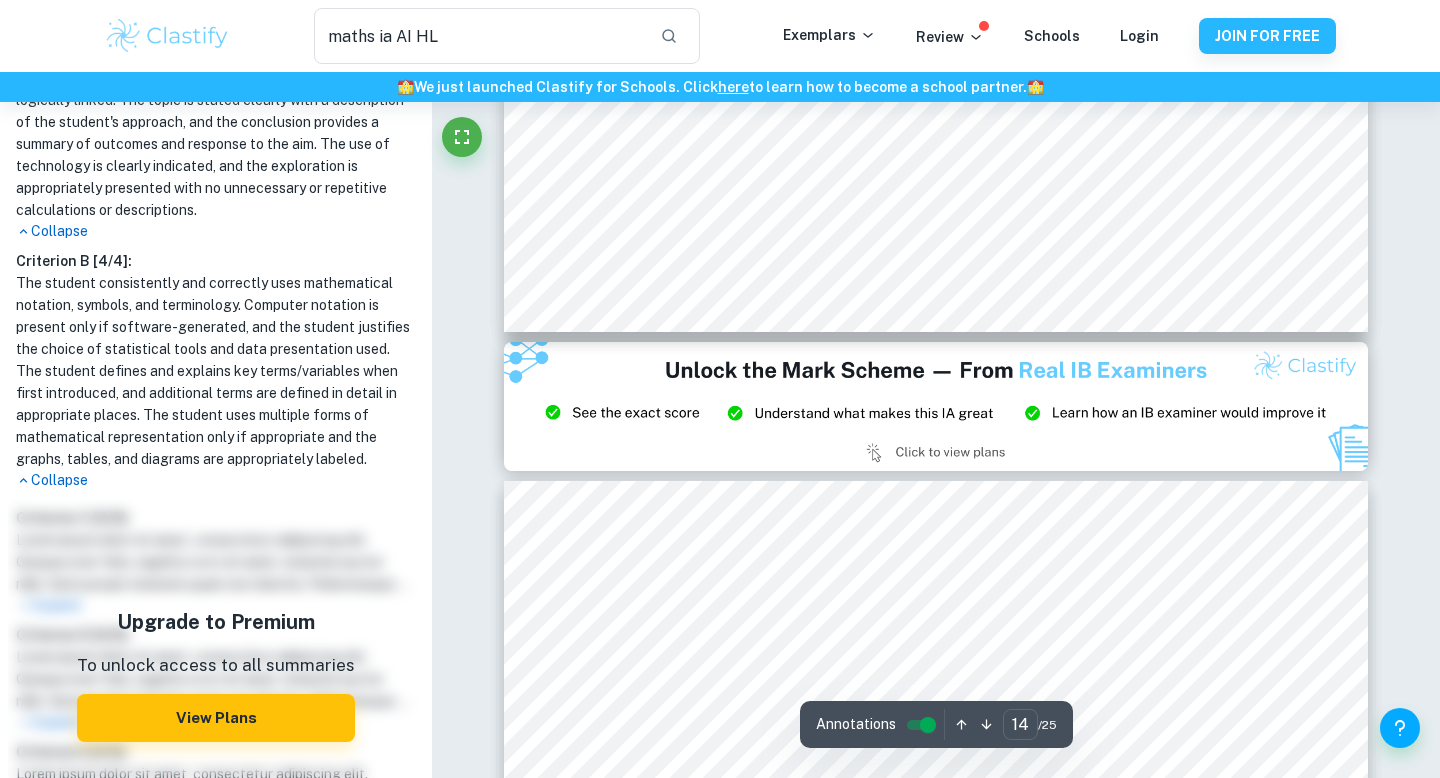 type on "15" 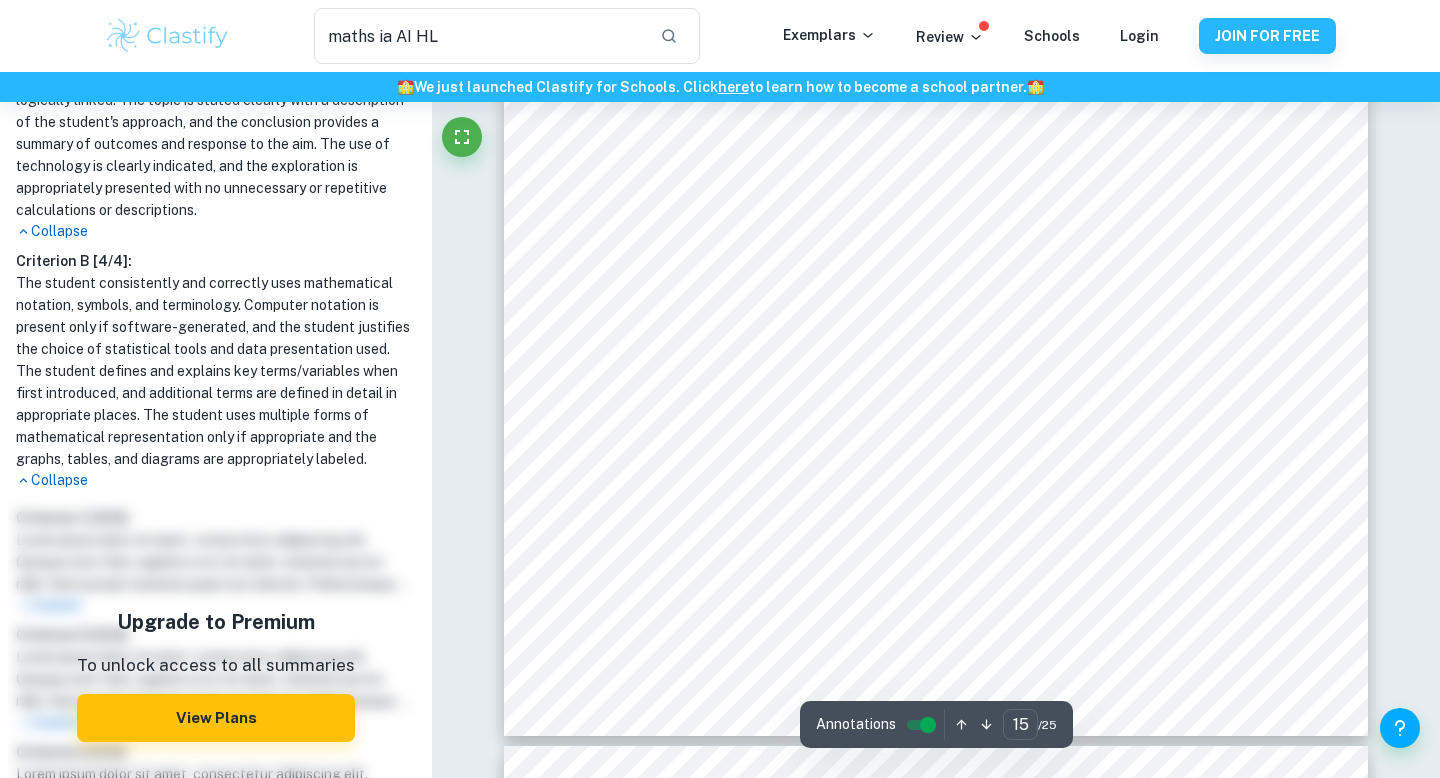 scroll, scrollTop: 18398, scrollLeft: 0, axis: vertical 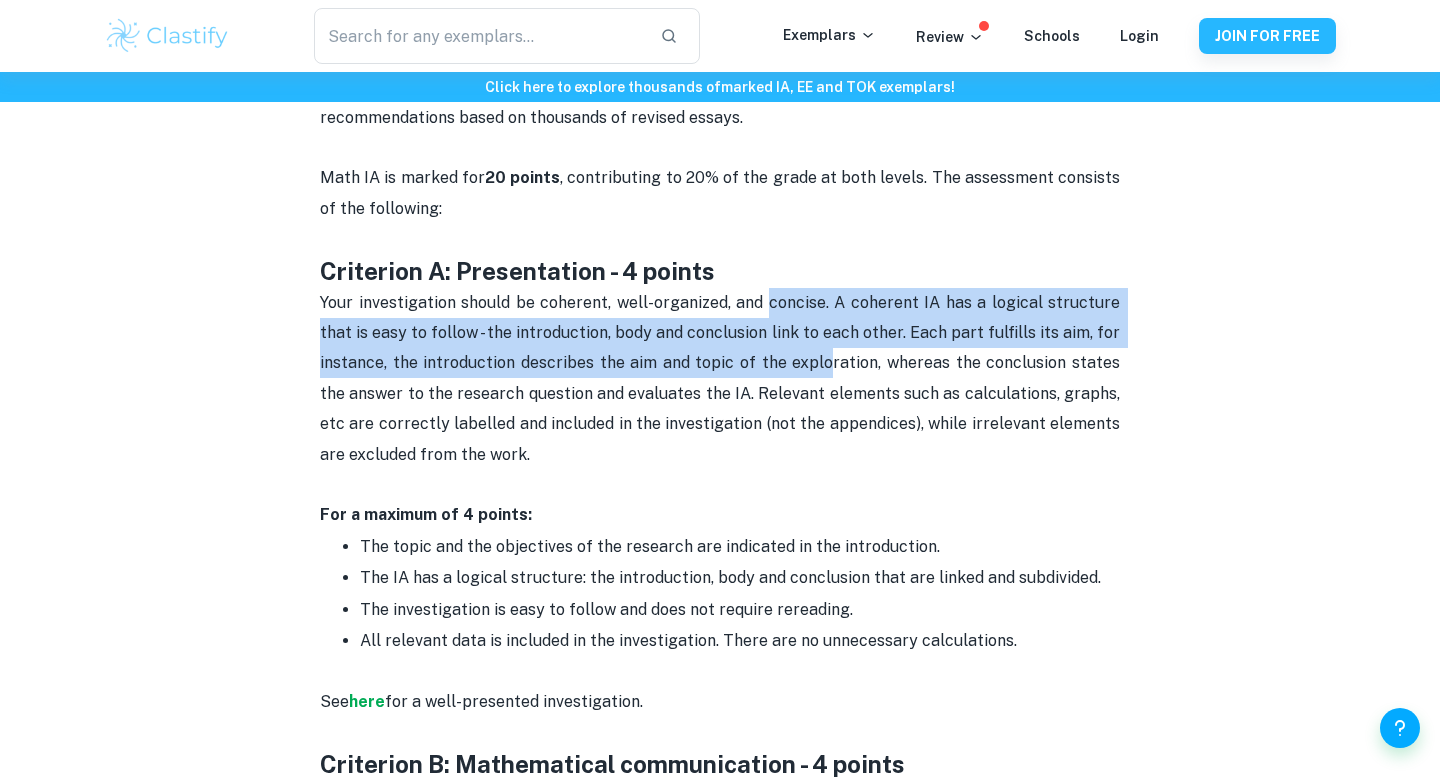 drag, startPoint x: 816, startPoint y: 367, endPoint x: 767, endPoint y: 306, distance: 78.24321 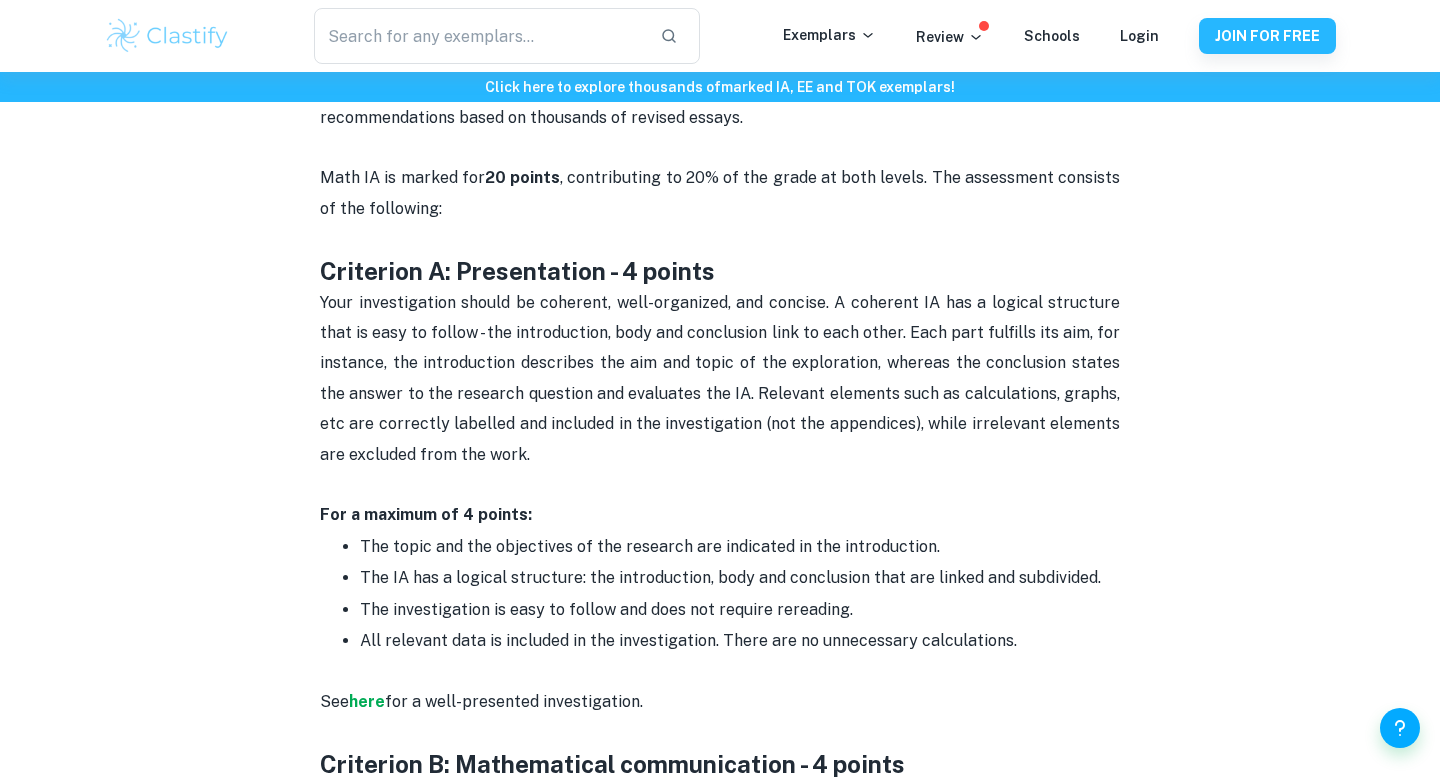 click on "Your investigation should be coherent, well-organized, and concise. A coherent IA has a logical structure that is easy to follow - the introduction, body and conclusion link to each other. Each part fulfills its aim, for instance, the introduction describes the aim and topic of the exploration, whereas the conclusion states the answer to the research question and evaluates the IA. Relevant elements such as calculations, graphs, etc are correctly labelled and included in the investigation (not the appendices), while irrelevant elements are excluded from the work." at bounding box center (722, 378) 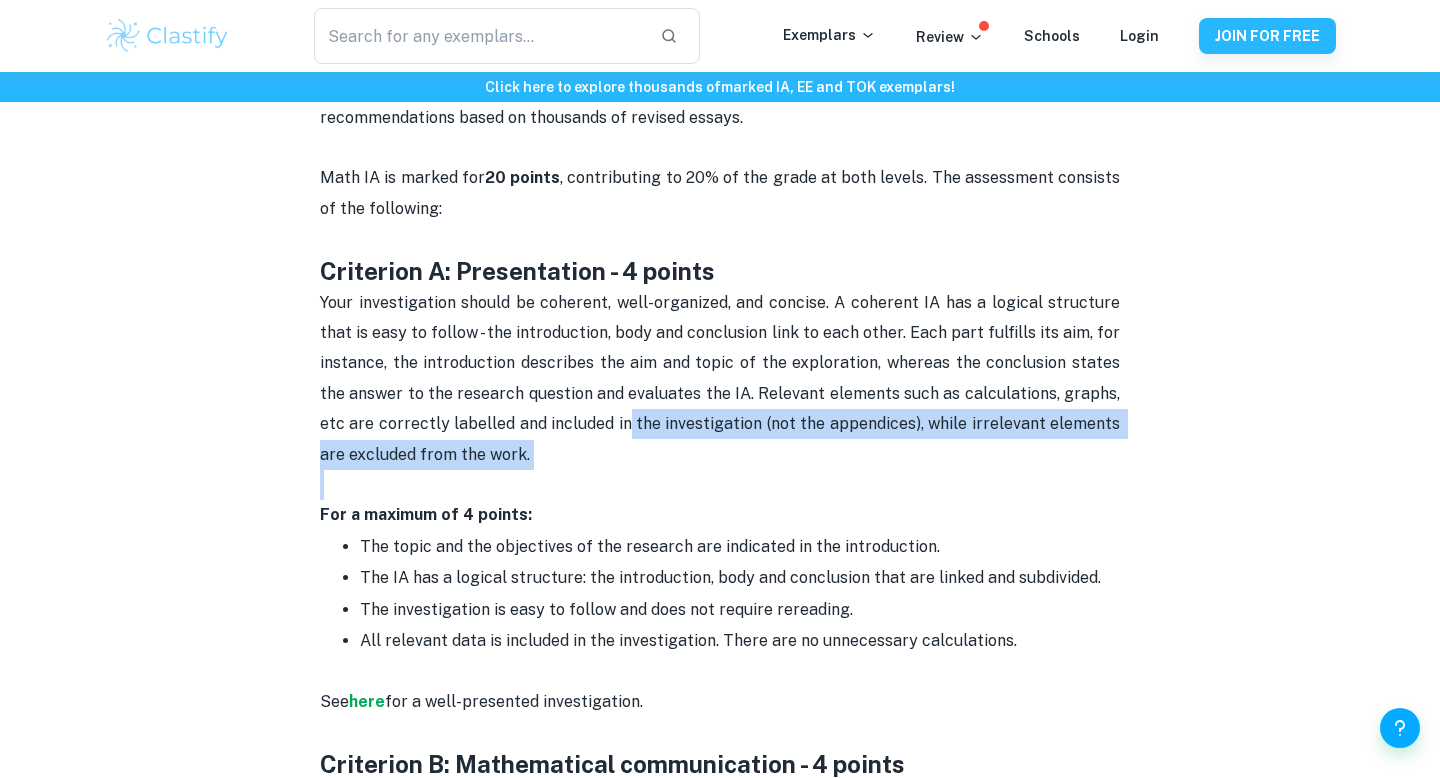 drag, startPoint x: 683, startPoint y: 485, endPoint x: 582, endPoint y: 387, distance: 140.73024 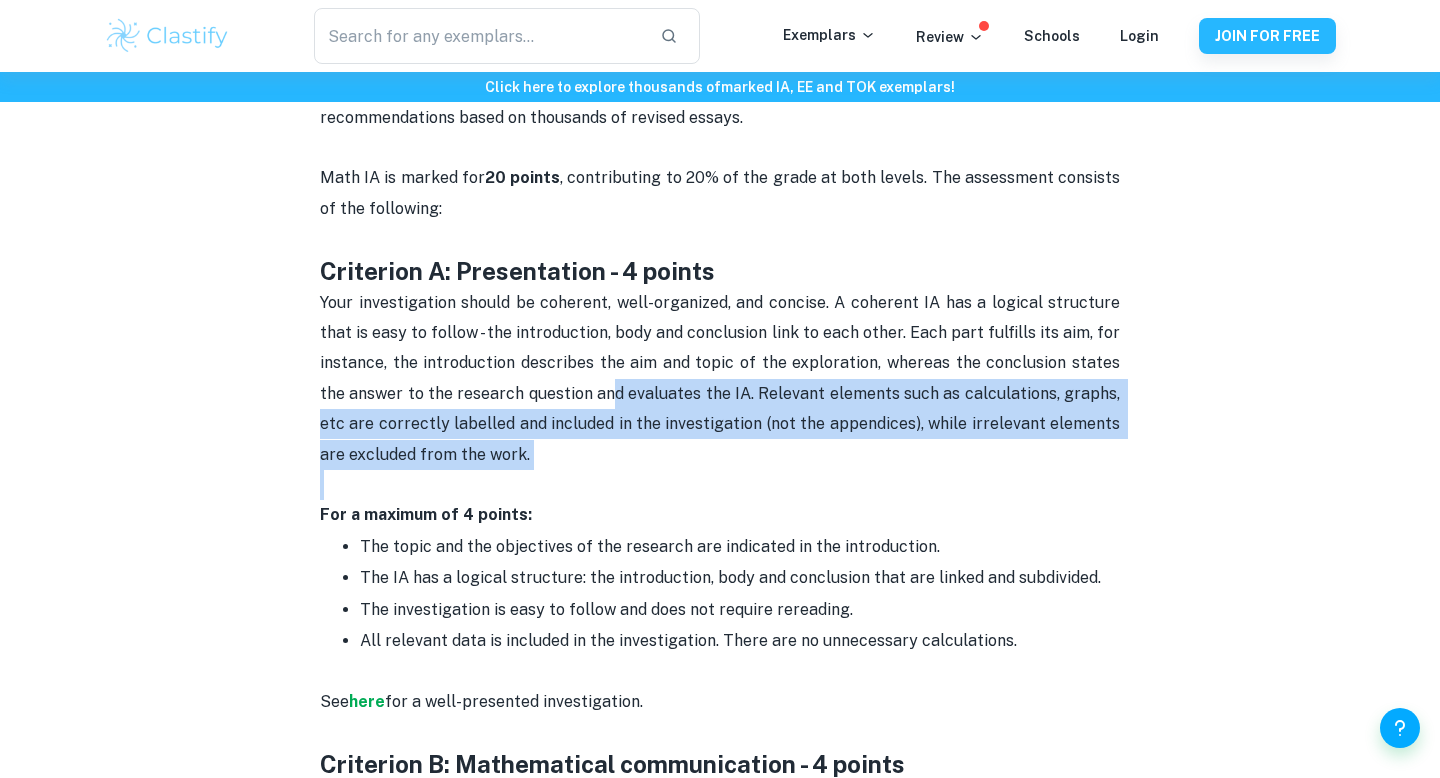 click on "Your investigation should be coherent, well-organized, and concise. A coherent IA has a logical structure that is easy to follow - the introduction, body and conclusion link to each other. Each part fulfills its aim, for instance, the introduction describes the aim and topic of the exploration, whereas the conclusion states the answer to the research question and evaluates the IA. Relevant elements such as calculations, graphs, etc are correctly labelled and included in the investigation (not the appendices), while irrelevant elements are excluded from the work." at bounding box center [722, 378] 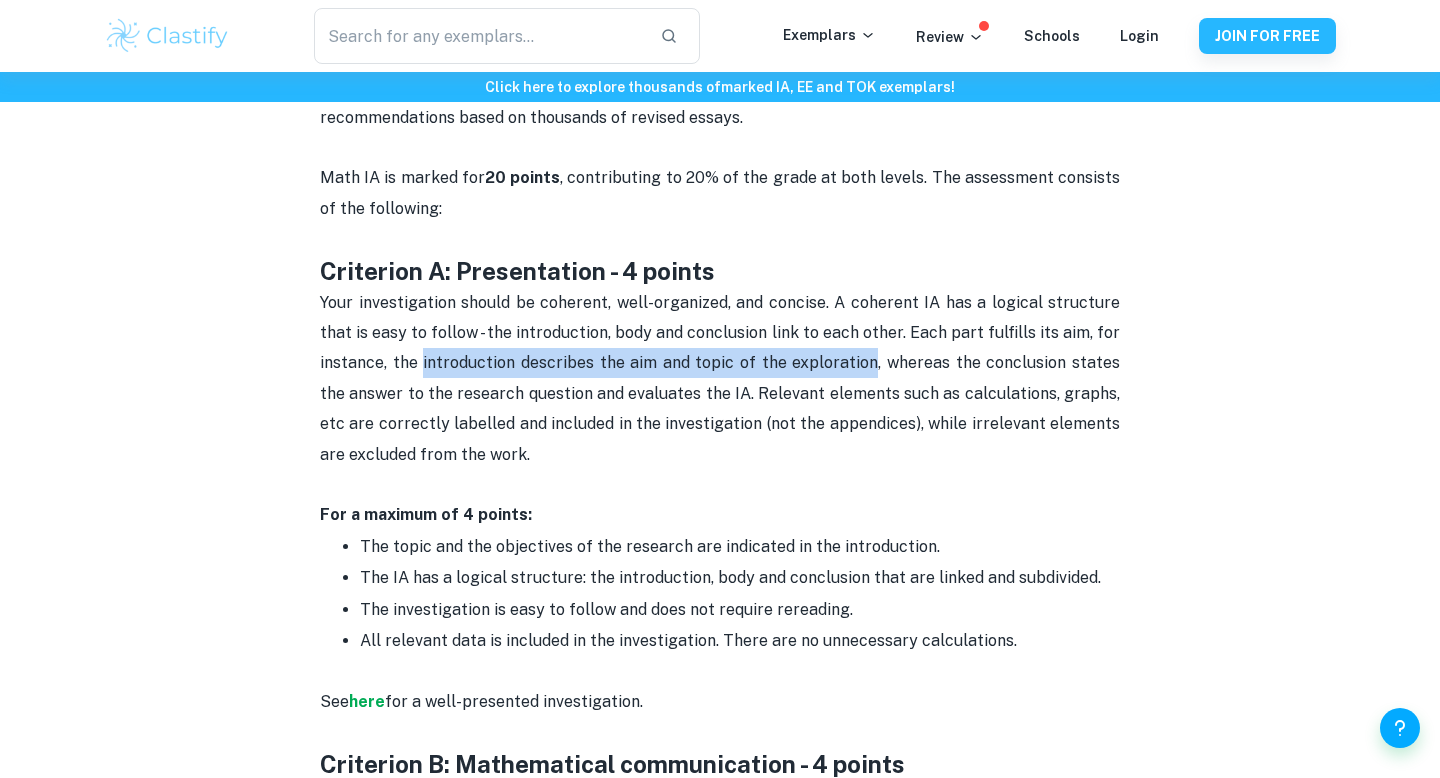 drag, startPoint x: 421, startPoint y: 363, endPoint x: 854, endPoint y: 363, distance: 433 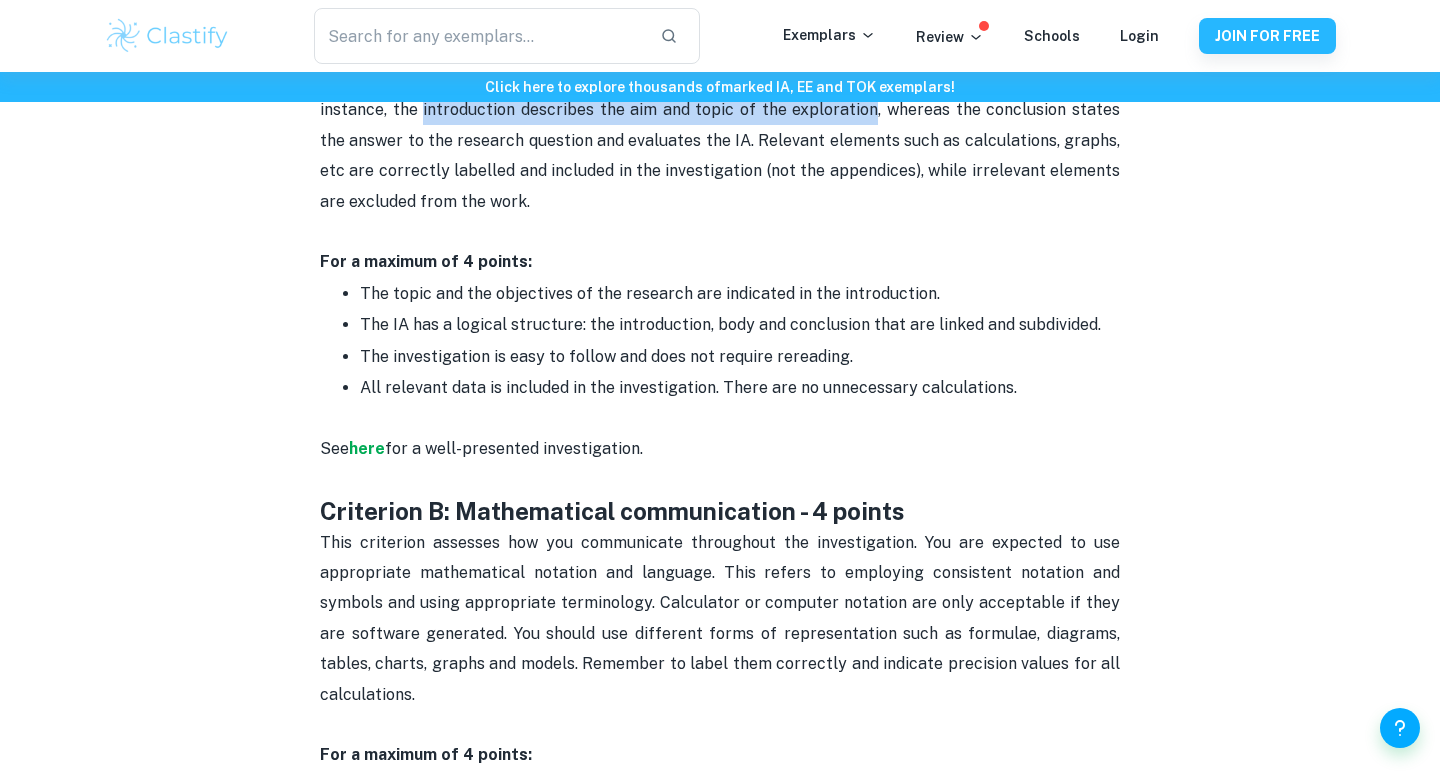 scroll, scrollTop: 1132, scrollLeft: 0, axis: vertical 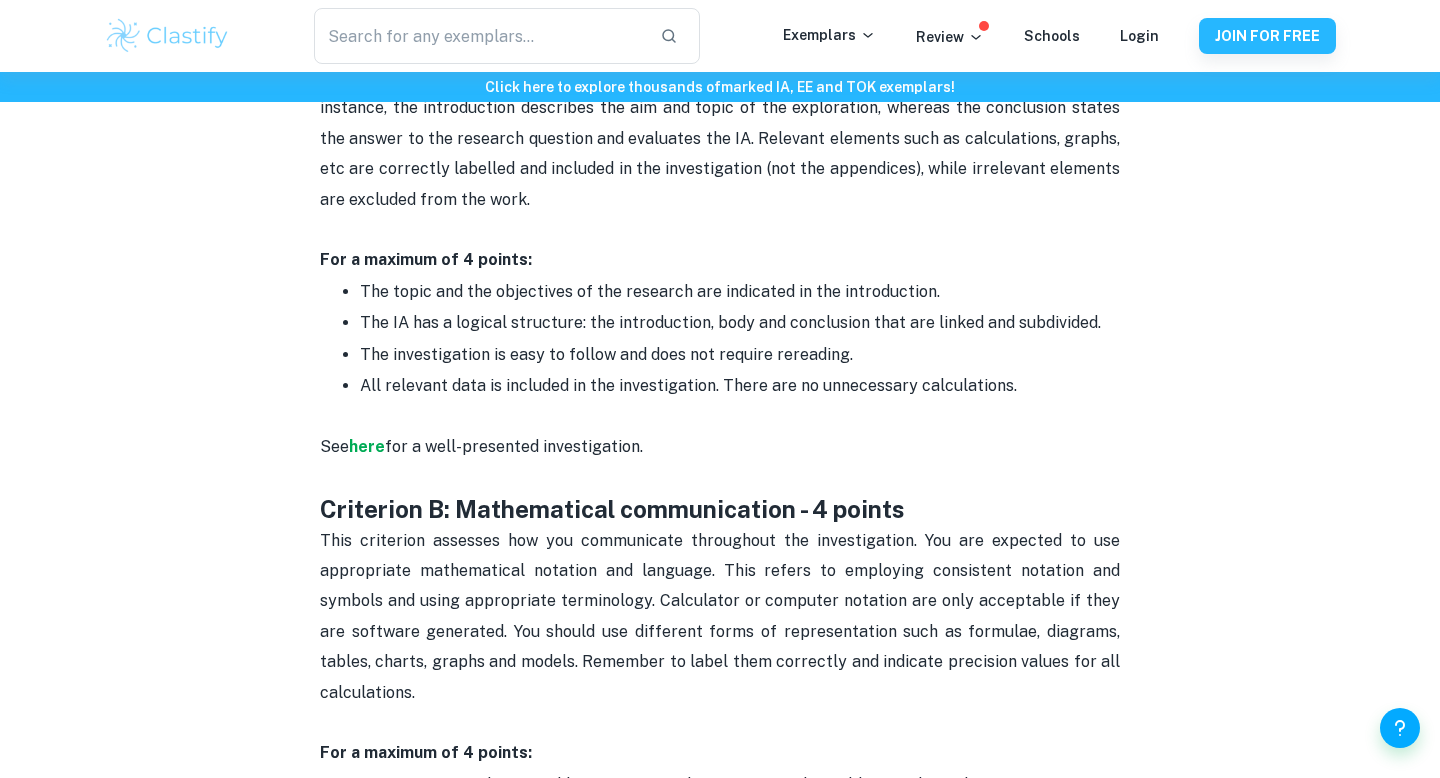 click on "All relevant data is included in the investigation. There are no unnecessary calculations." at bounding box center (688, 385) 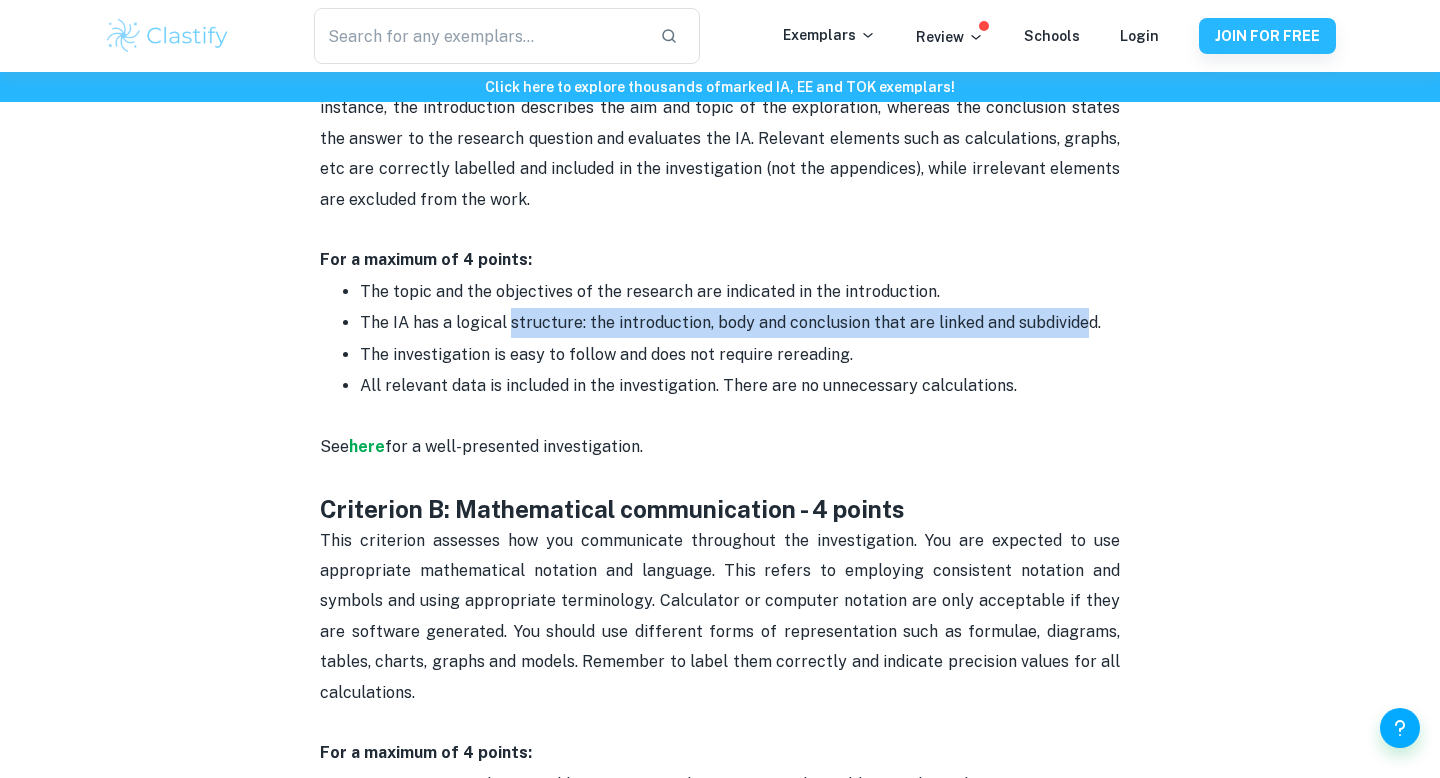 drag, startPoint x: 510, startPoint y: 330, endPoint x: 1082, endPoint y: 317, distance: 572.1477 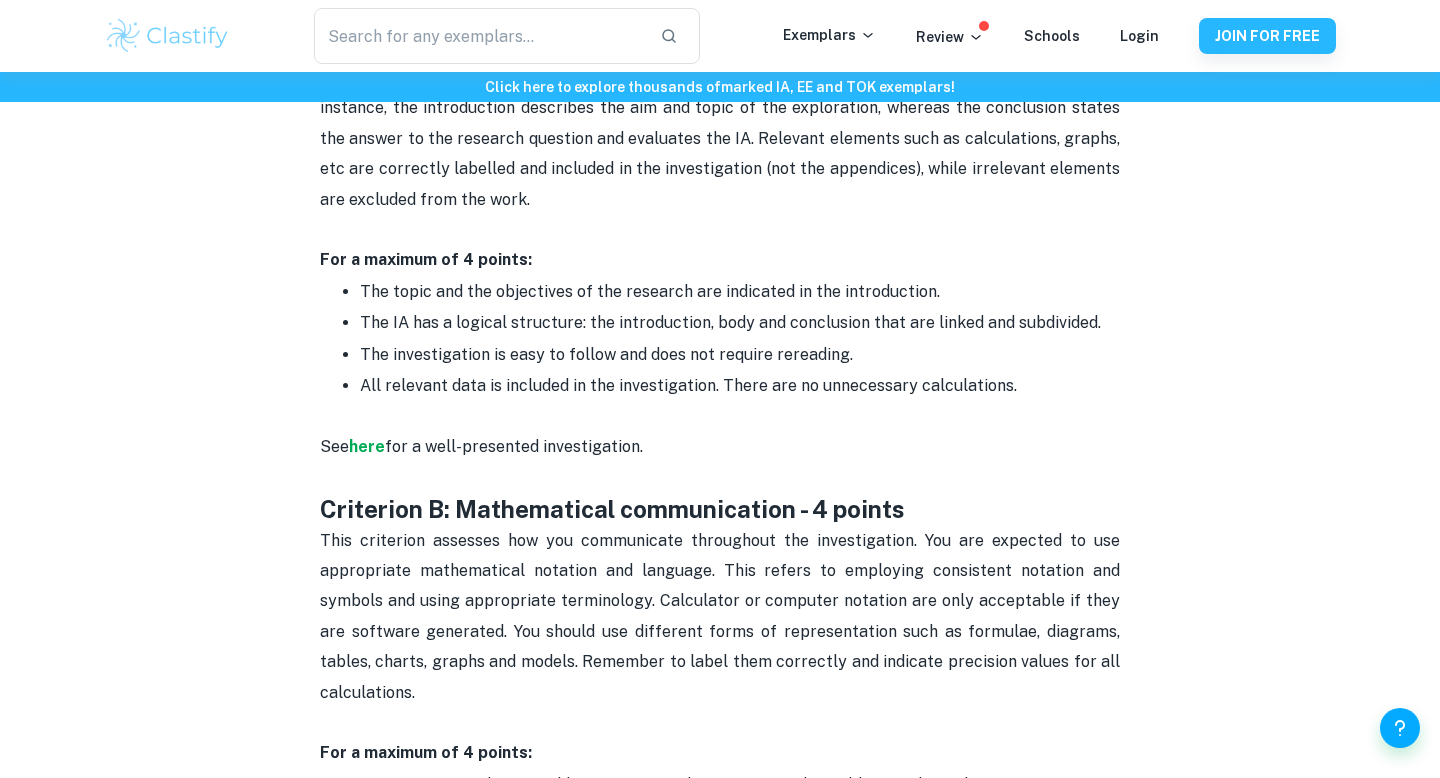 click on "The investigation is easy to follow and does not require rereading." at bounding box center [606, 354] 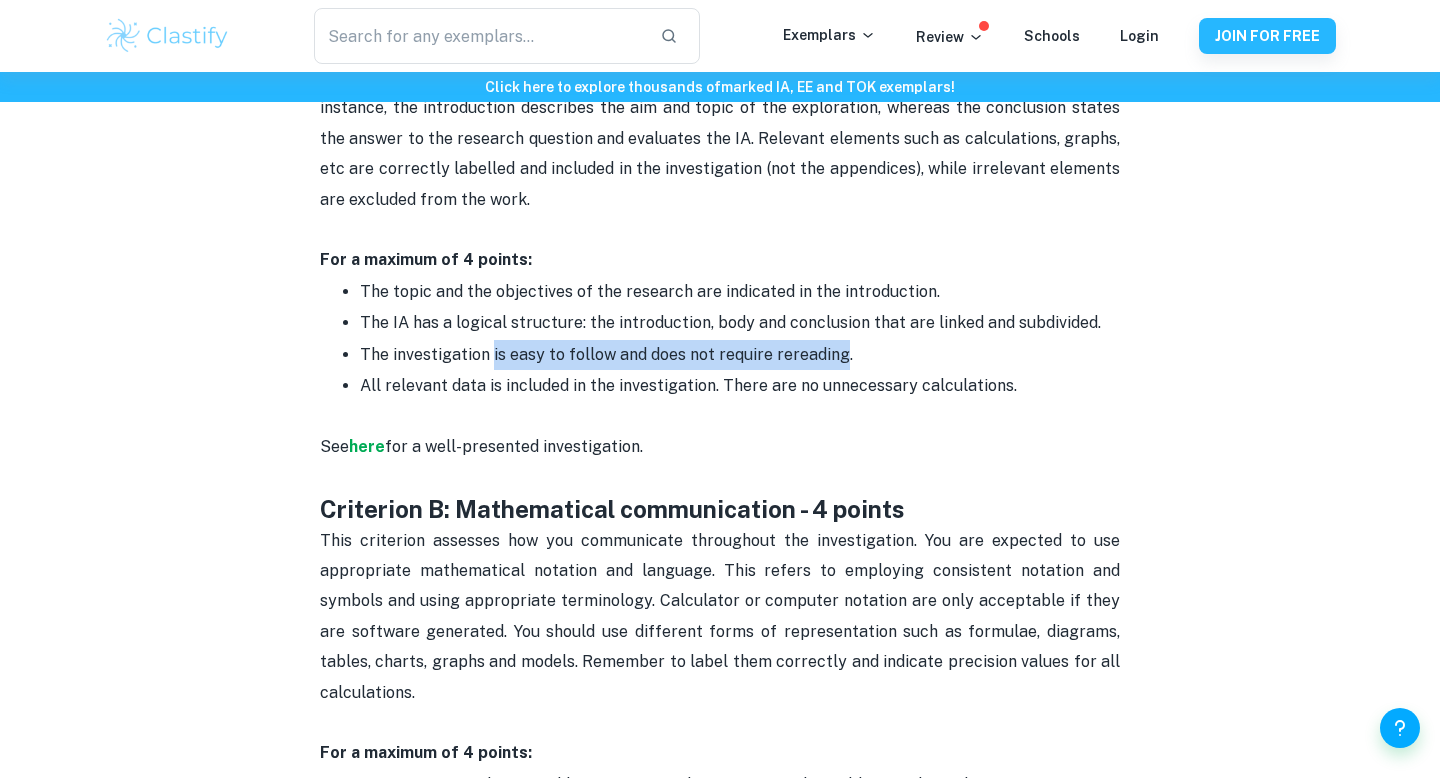 drag, startPoint x: 840, startPoint y: 353, endPoint x: 490, endPoint y: 355, distance: 350.0057 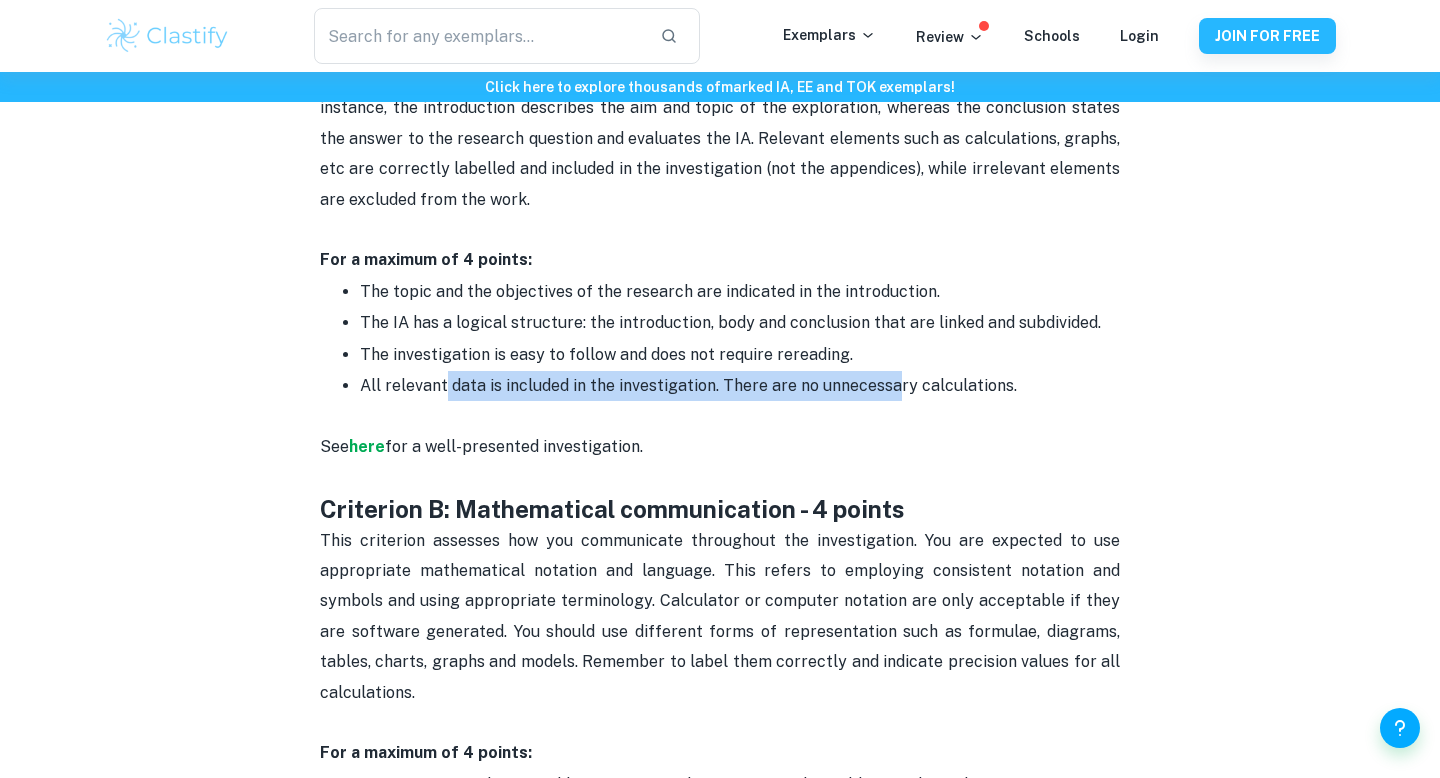 drag, startPoint x: 442, startPoint y: 380, endPoint x: 884, endPoint y: 377, distance: 442.0102 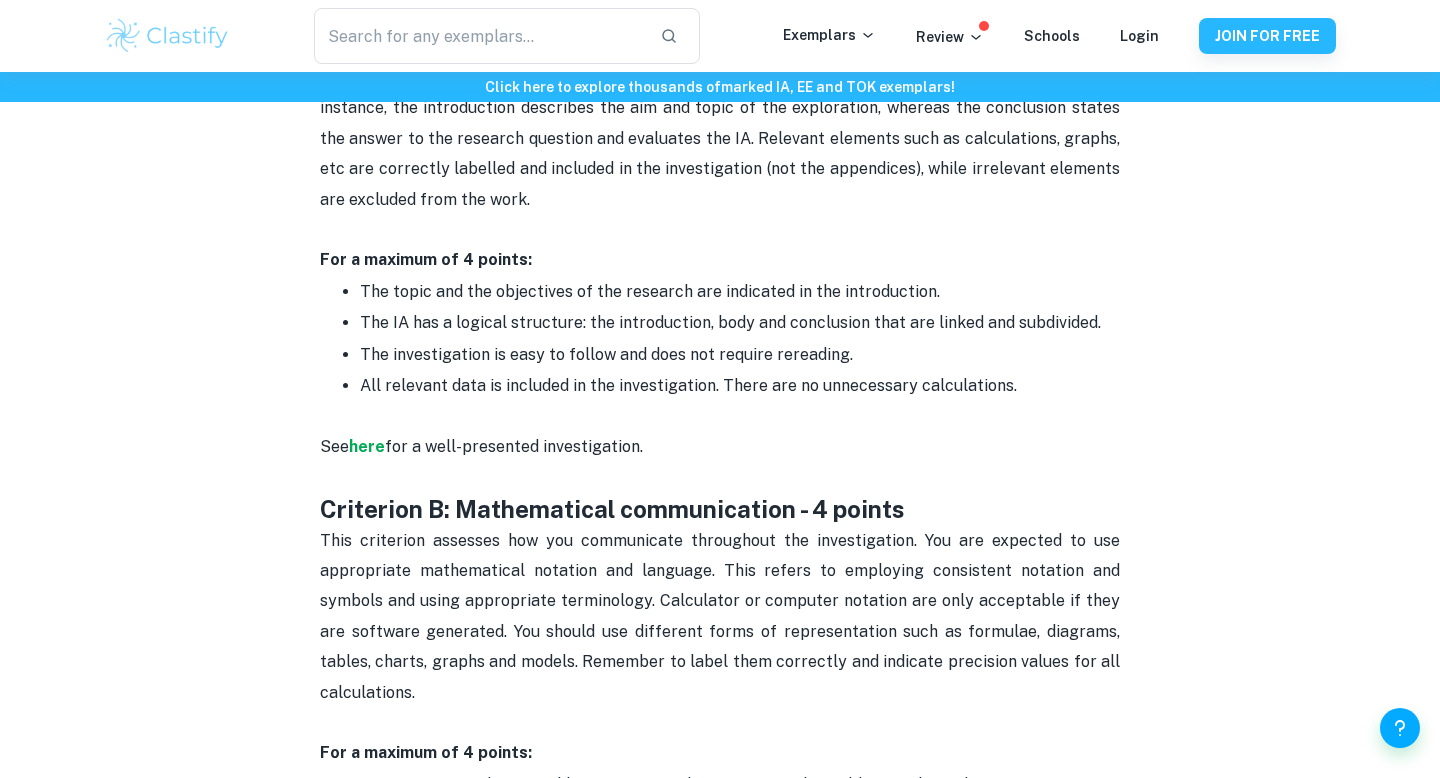 scroll, scrollTop: 1113, scrollLeft: 0, axis: vertical 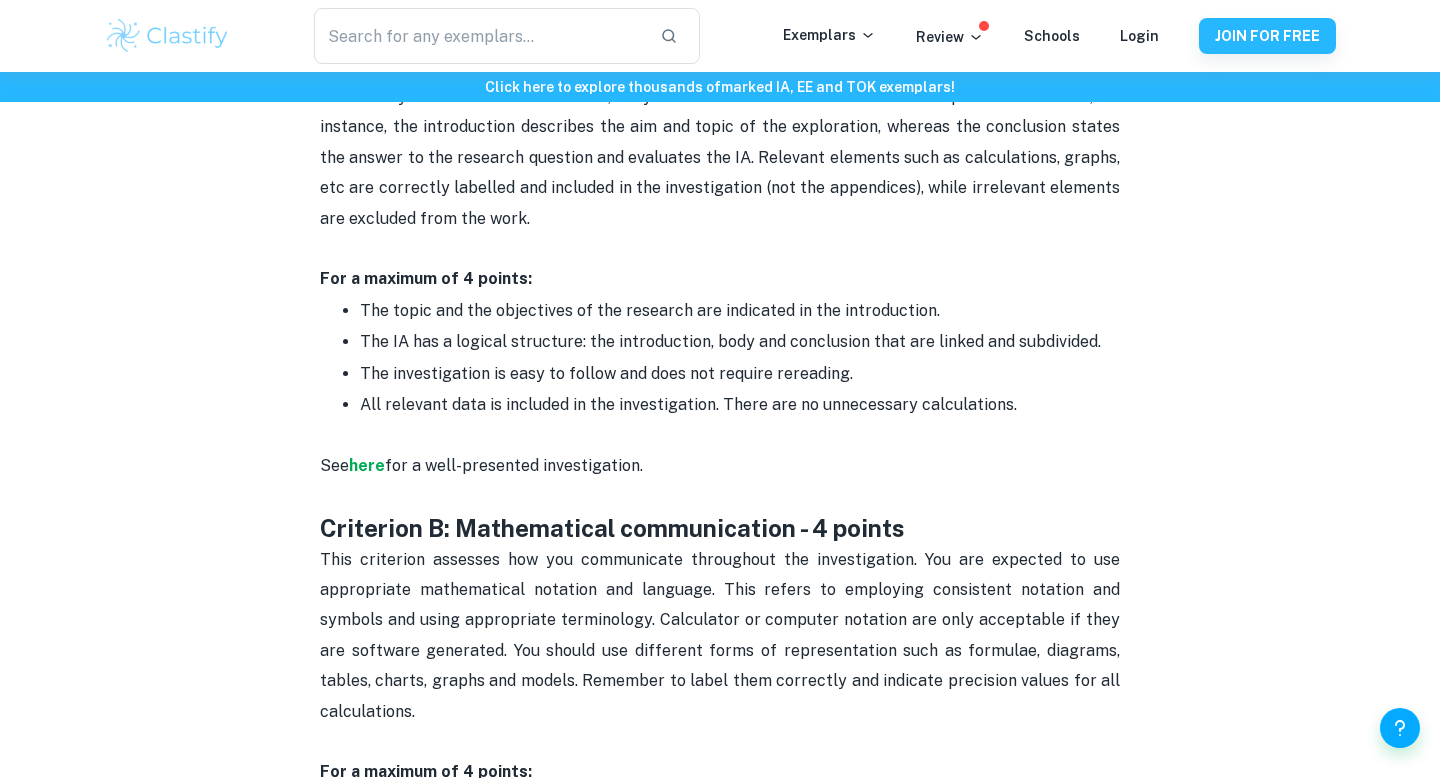drag, startPoint x: 1014, startPoint y: 406, endPoint x: 357, endPoint y: 311, distance: 663.8328 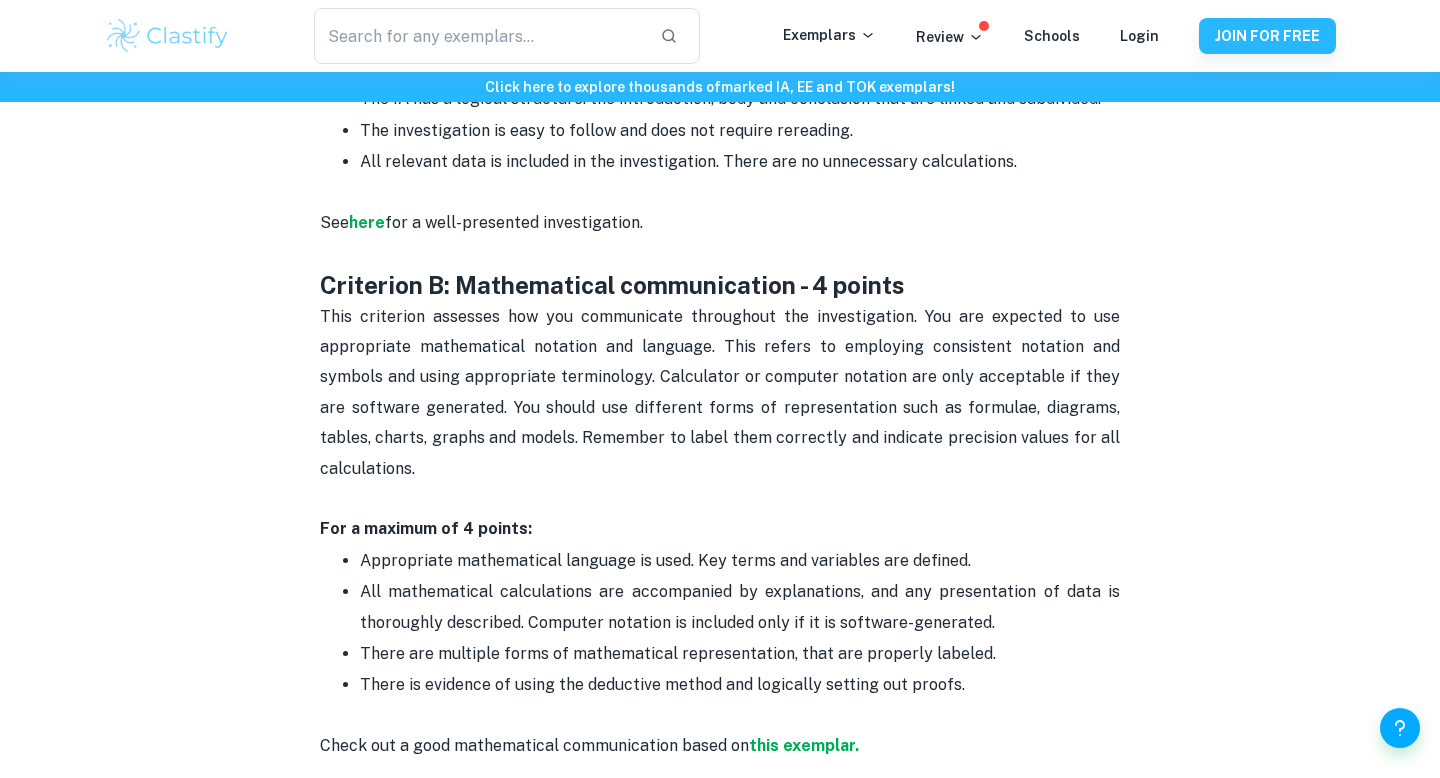 click on "This criterion assesses how you communicate throughout the investigation. You are expected to use appropriate mathematical notation and language. This refers to employing consistent notation and symbols and using appropriate terminology. Calculator or computer notation are only acceptable if they are software generated. You should use different forms of representation such as formulae, diagrams, tables, charts, graphs and models. Remember to label them correctly and indicate precision values for all calculations." at bounding box center [722, 392] 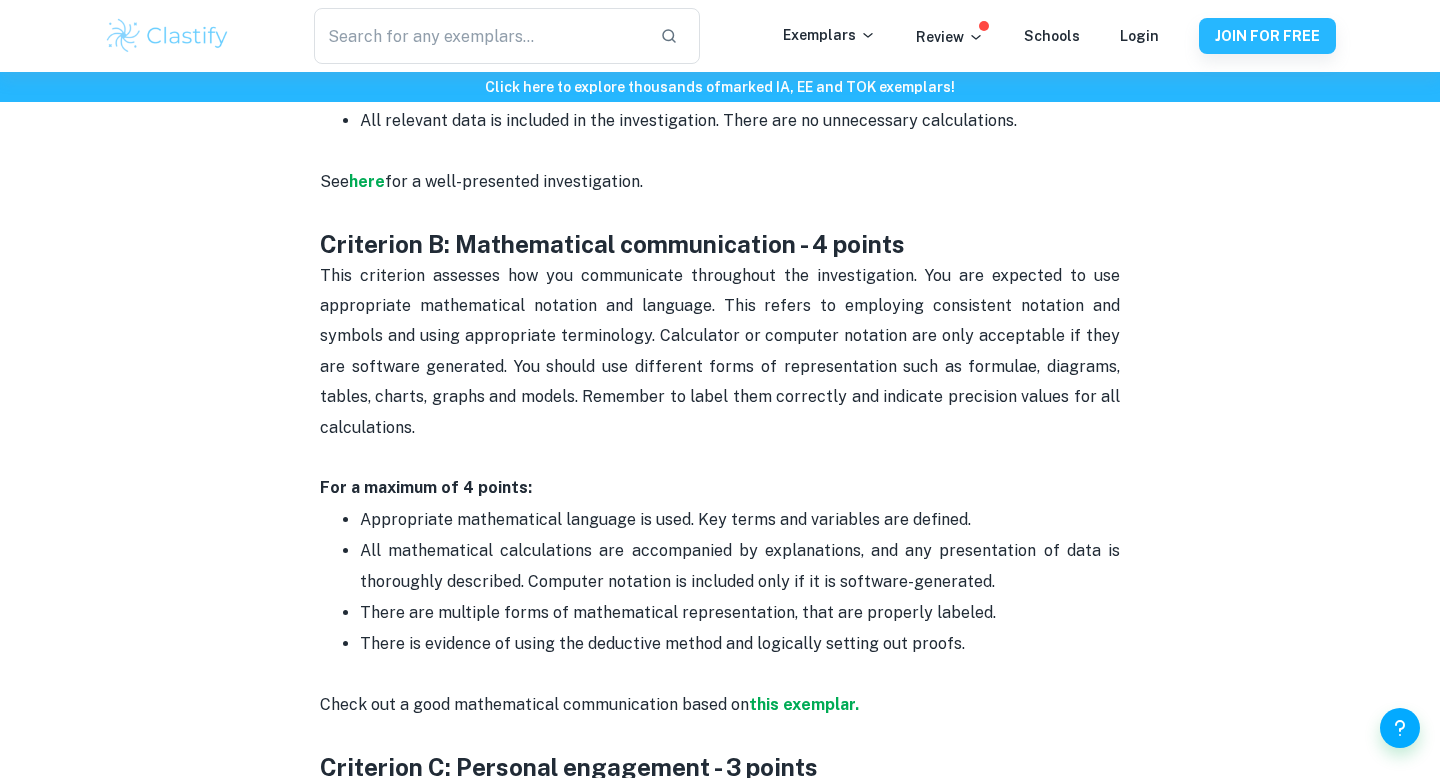 scroll, scrollTop: 1402, scrollLeft: 0, axis: vertical 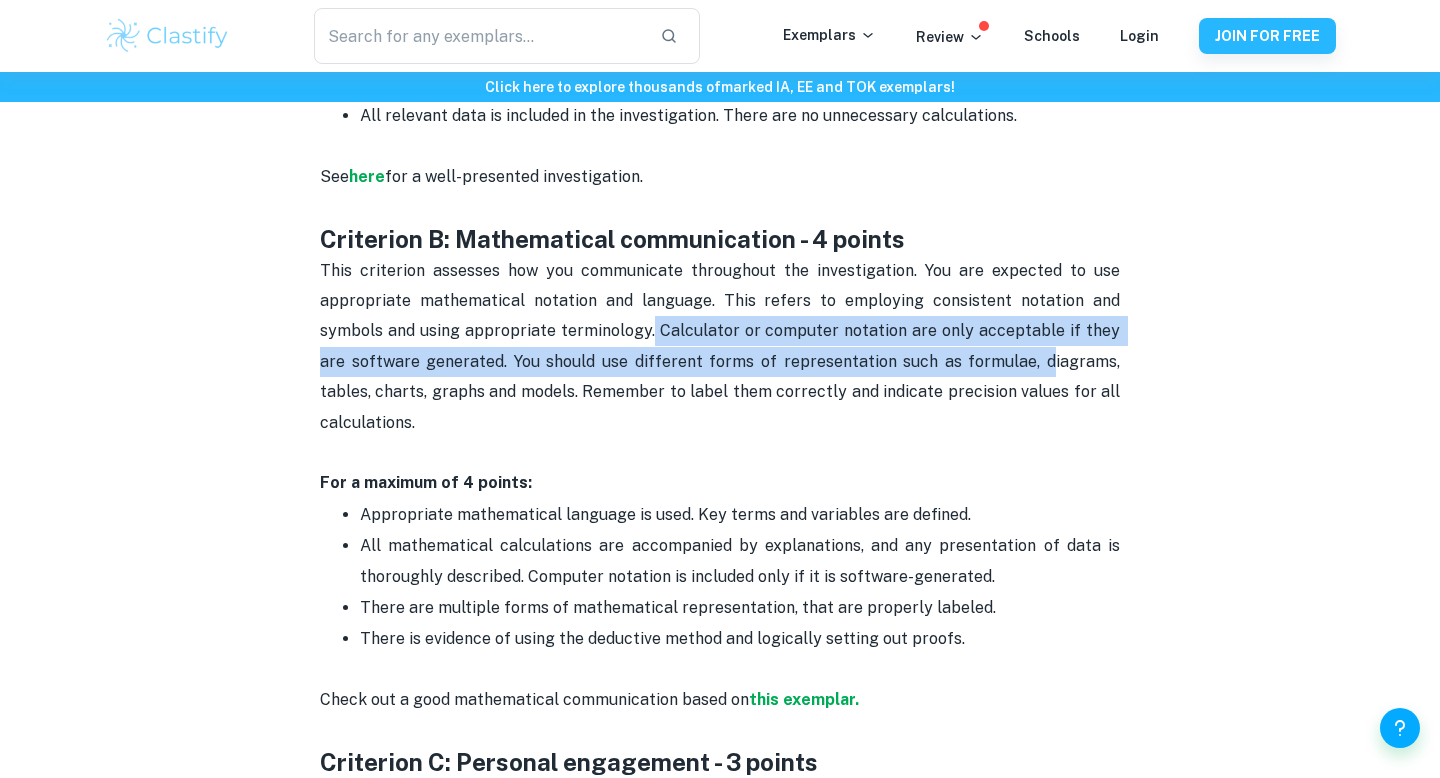 drag, startPoint x: 578, startPoint y: 325, endPoint x: 943, endPoint y: 353, distance: 366.0724 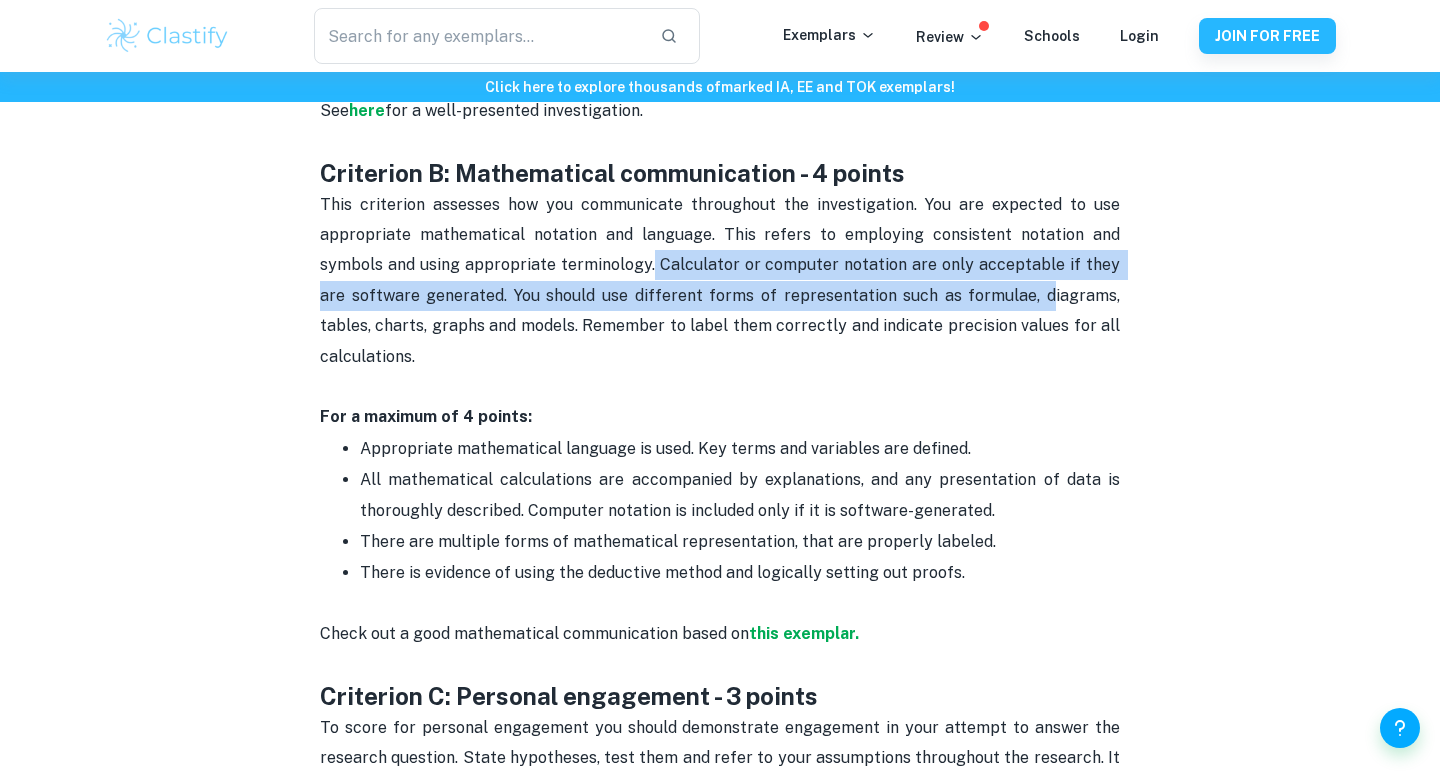 scroll, scrollTop: 1488, scrollLeft: 0, axis: vertical 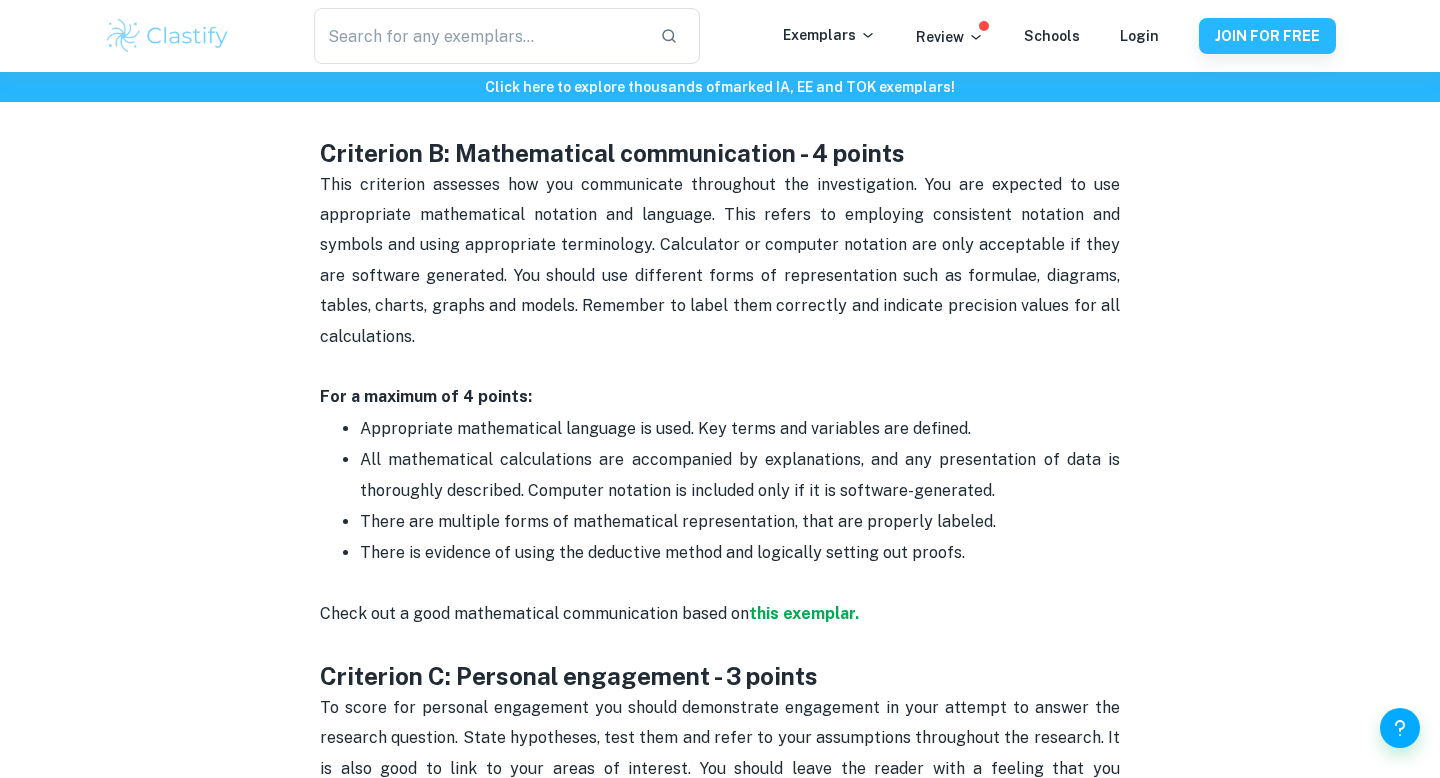 click on "All mathematical calculations are accompanied by explanations, and any presentation of data is thoroughly described. Computer notation is included only if it is software-generated." at bounding box center [742, 474] 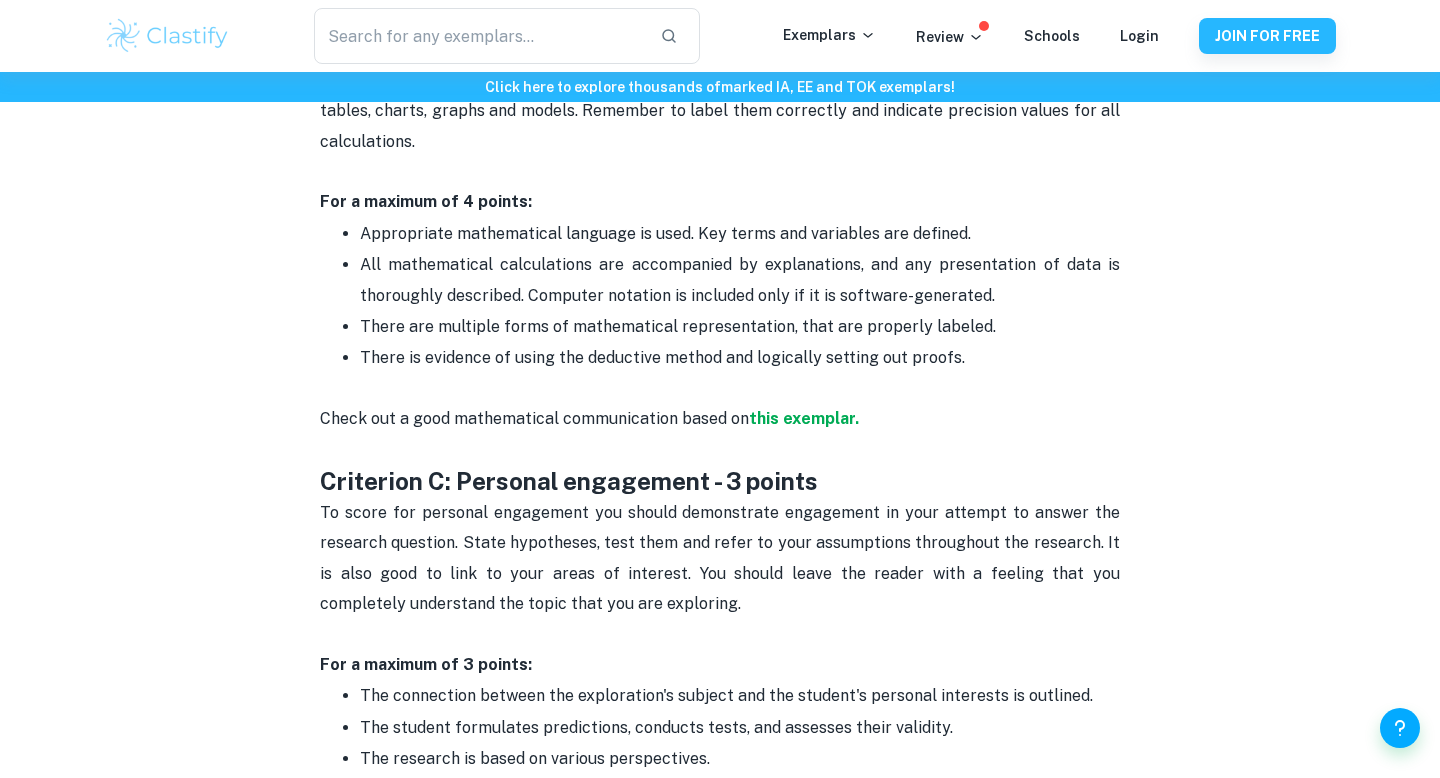 scroll, scrollTop: 1682, scrollLeft: 0, axis: vertical 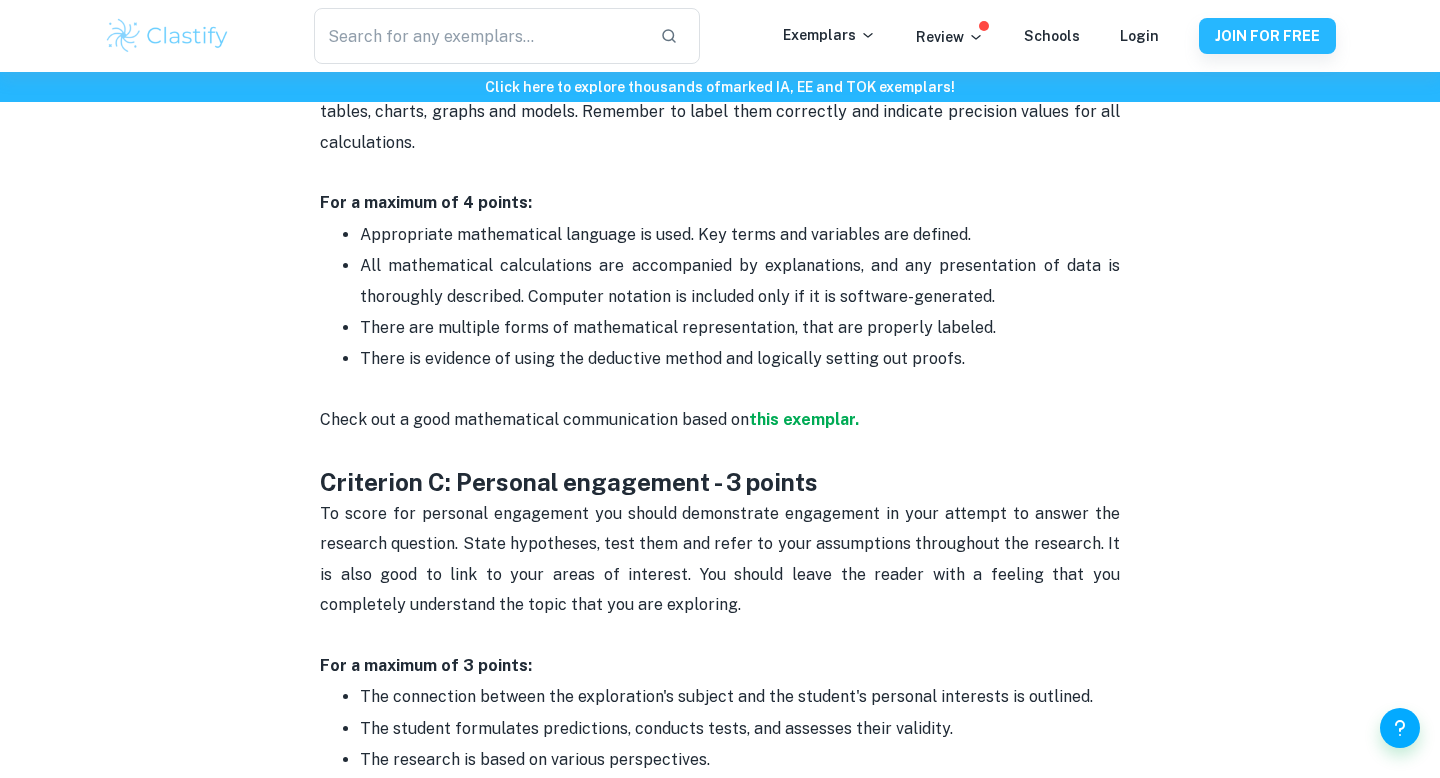 copy on "Appropriate mathematical language is used. Key terms and variables are defined. All mathematical calculations are accompanied by explanations, and any presentation of data is thoroughly described. Computer notation is included only if it is software-generated. There are multiple forms of mathematical representation, that are properly labeled. There is evidence of using the deductive method and logically setting out proofs." 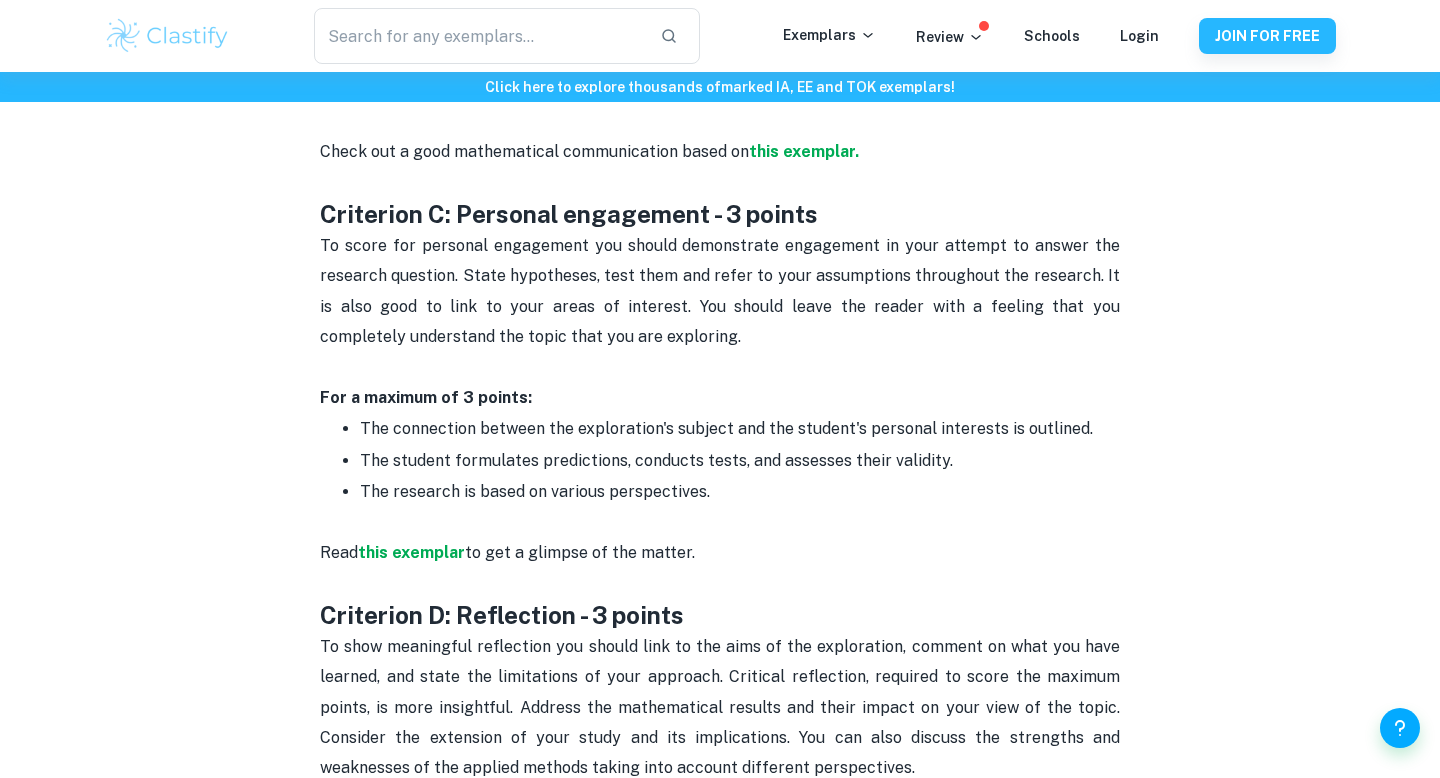 scroll, scrollTop: 2007, scrollLeft: 0, axis: vertical 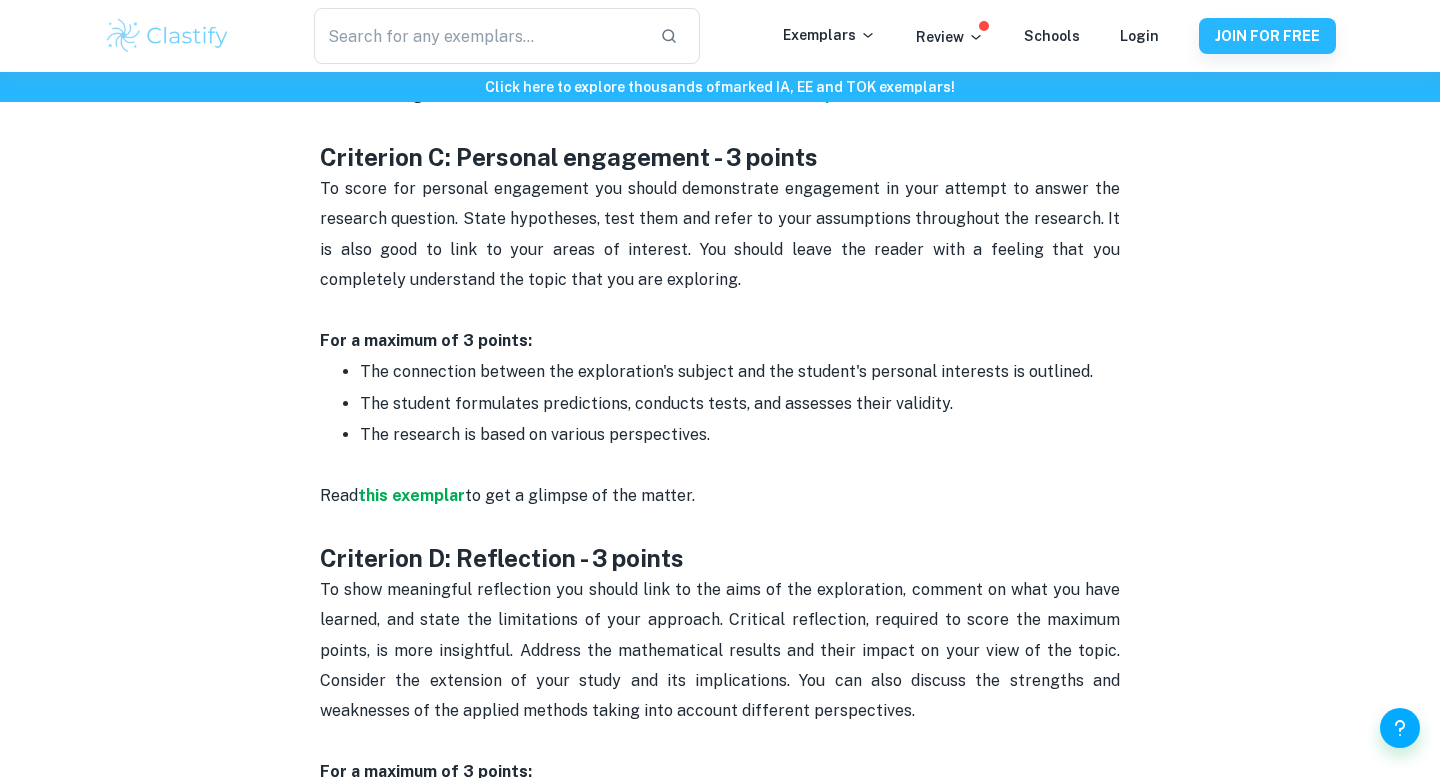 click on "The research is based on various perspectives." at bounding box center [535, 434] 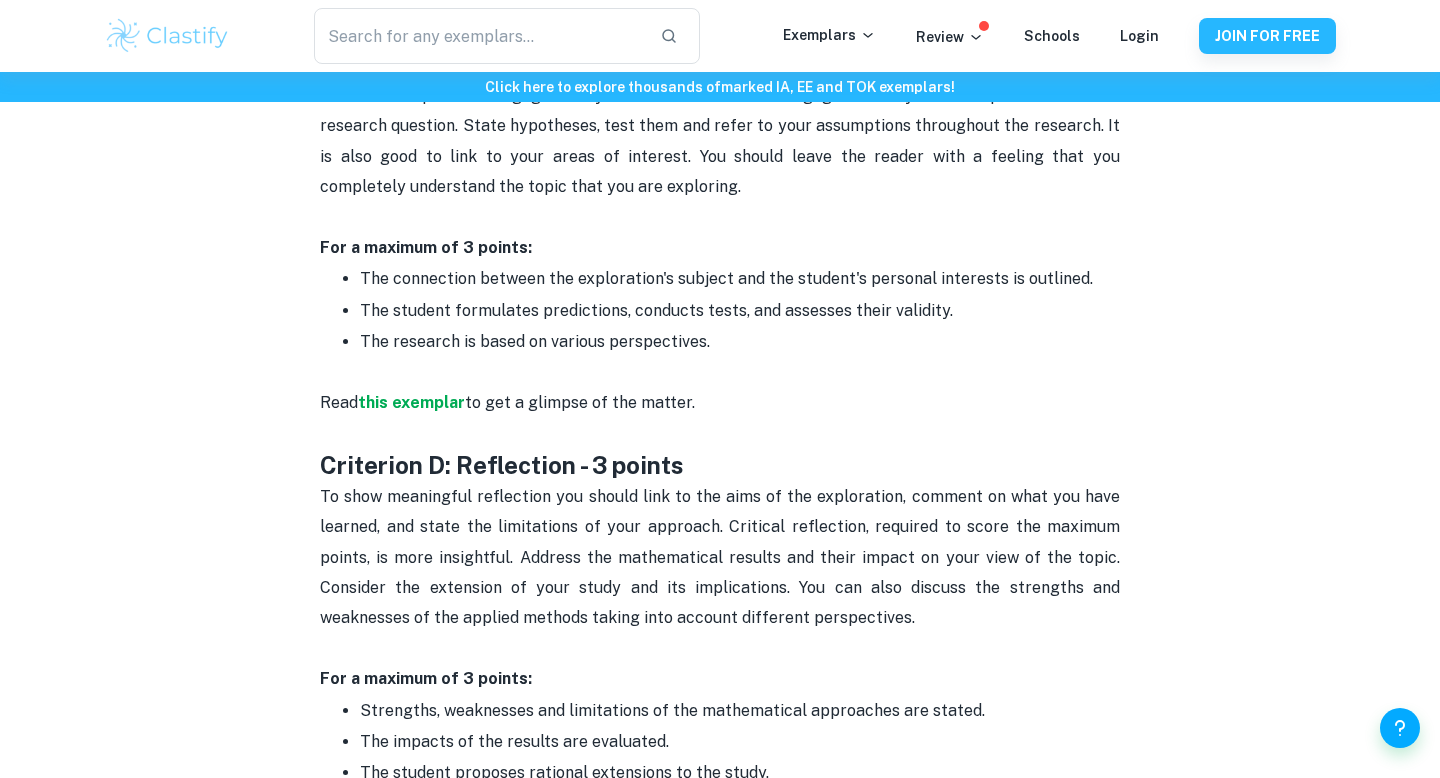 scroll, scrollTop: 2099, scrollLeft: 0, axis: vertical 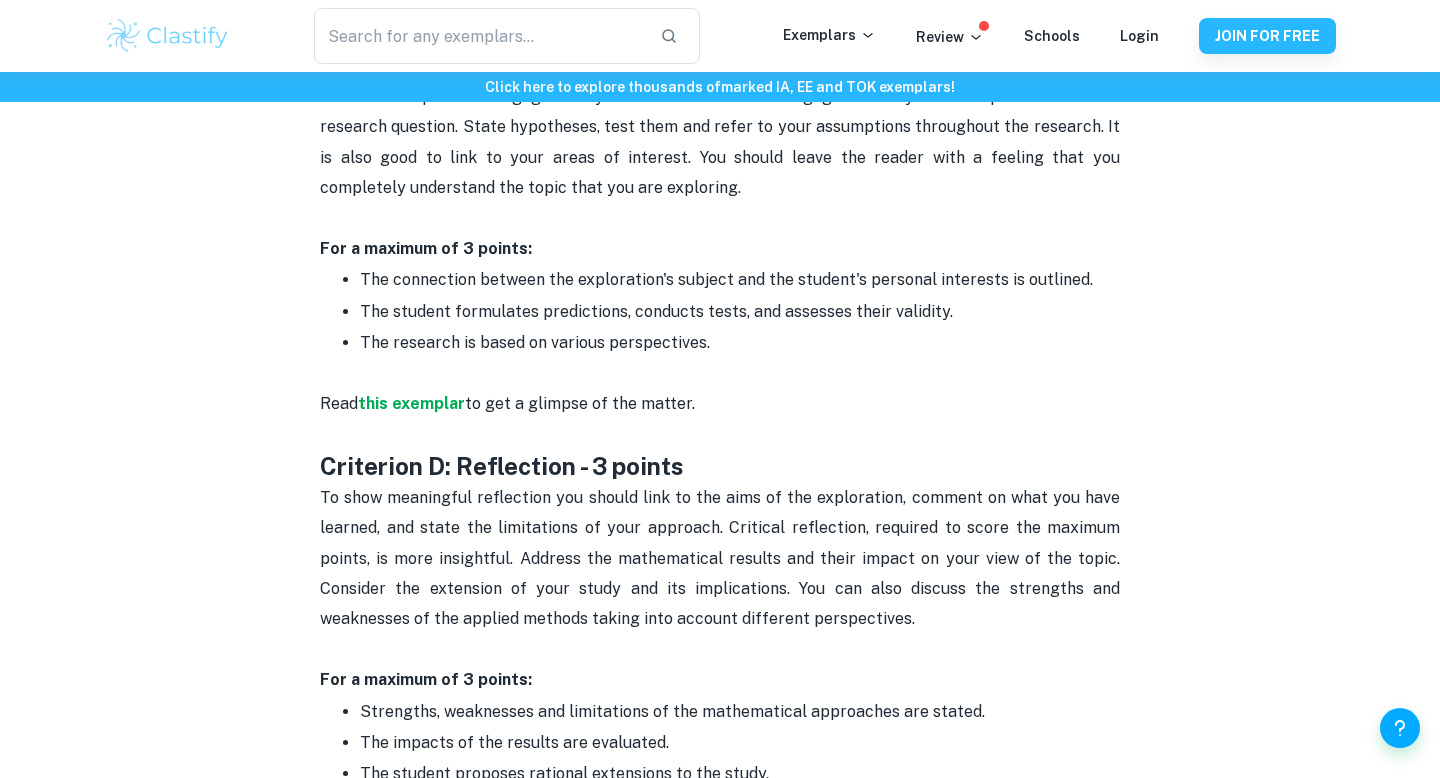 copy on "The connection between the exploration's subject and the student's personal interests is outlined.  The student formulates predictions, conducts tests, and assesses their validity.  The research is based on various perspectives." 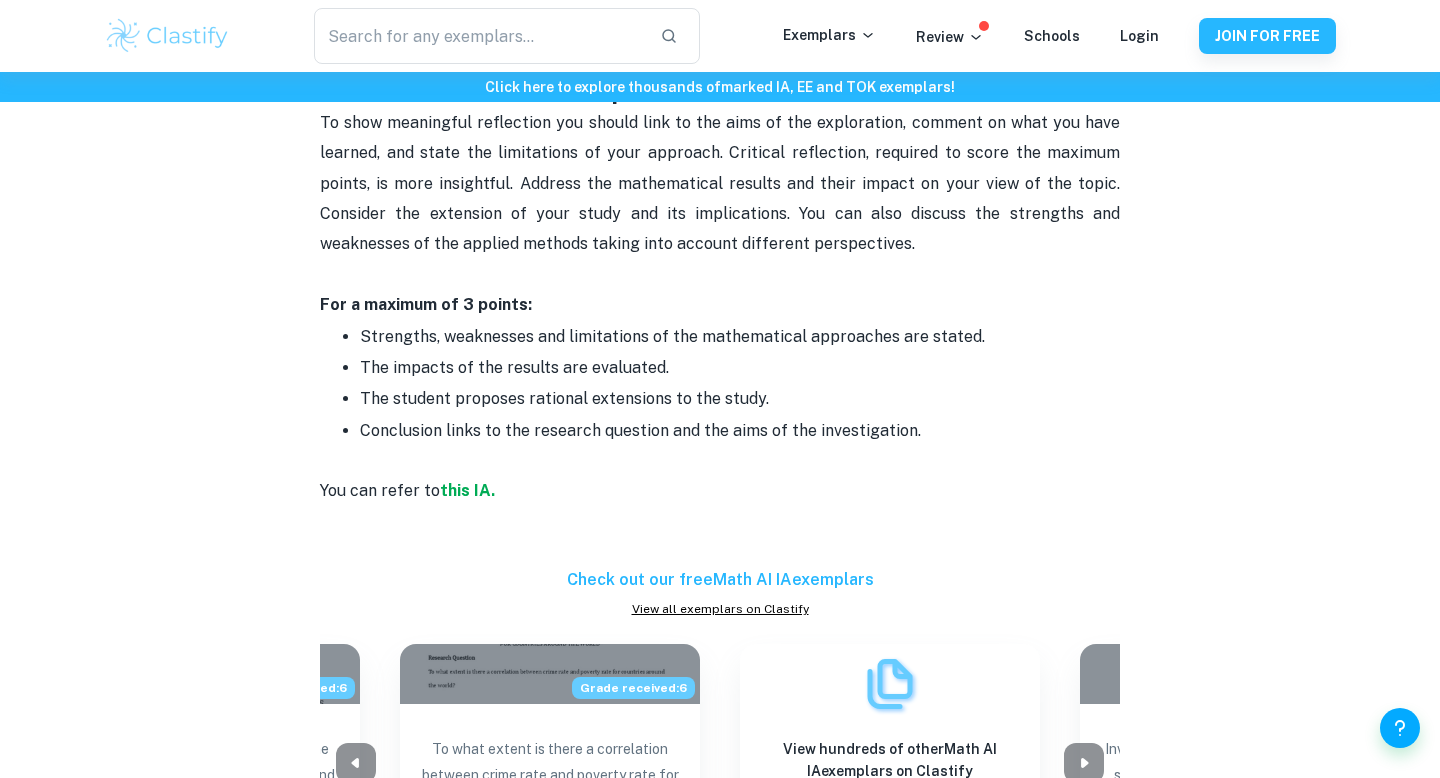 scroll, scrollTop: 2473, scrollLeft: 0, axis: vertical 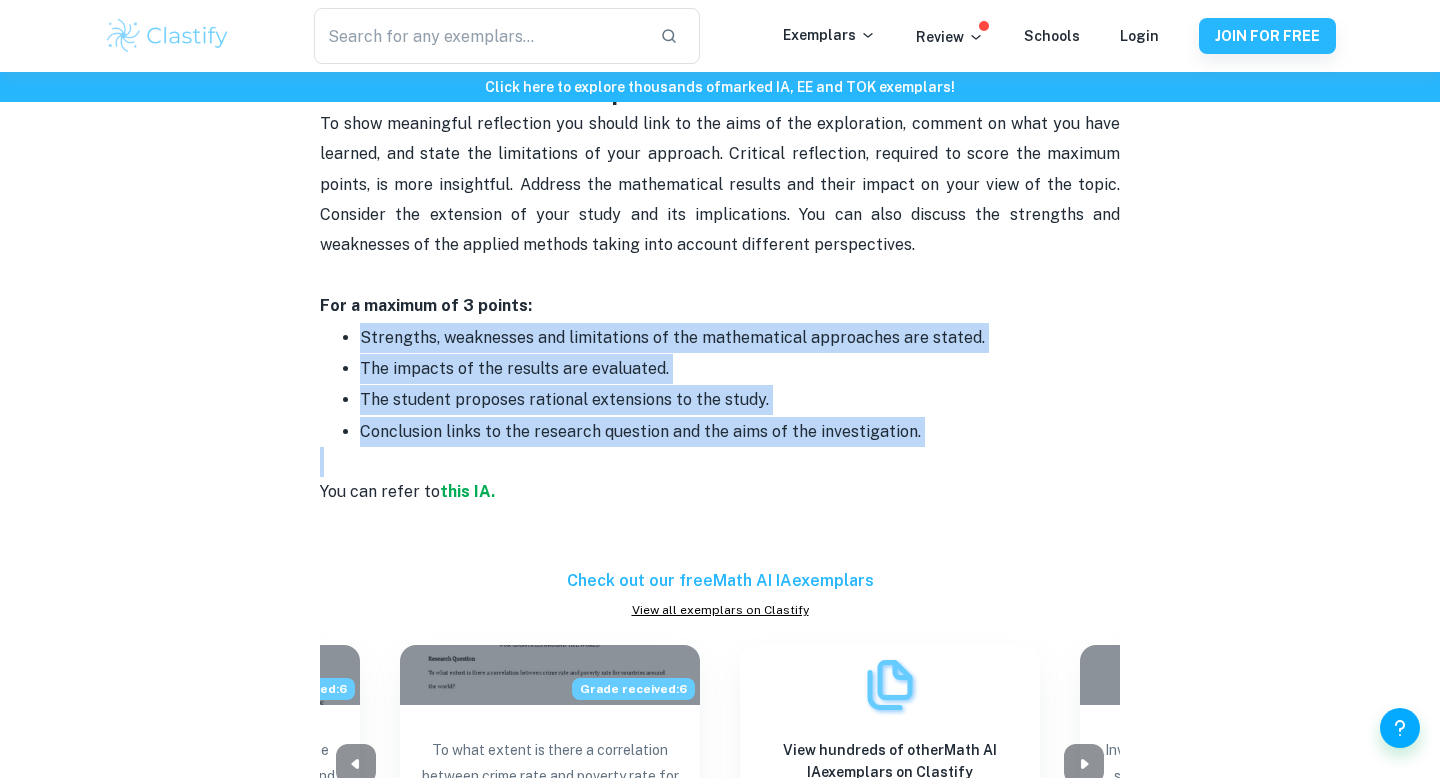 drag, startPoint x: 357, startPoint y: 298, endPoint x: 963, endPoint y: 414, distance: 617.00244 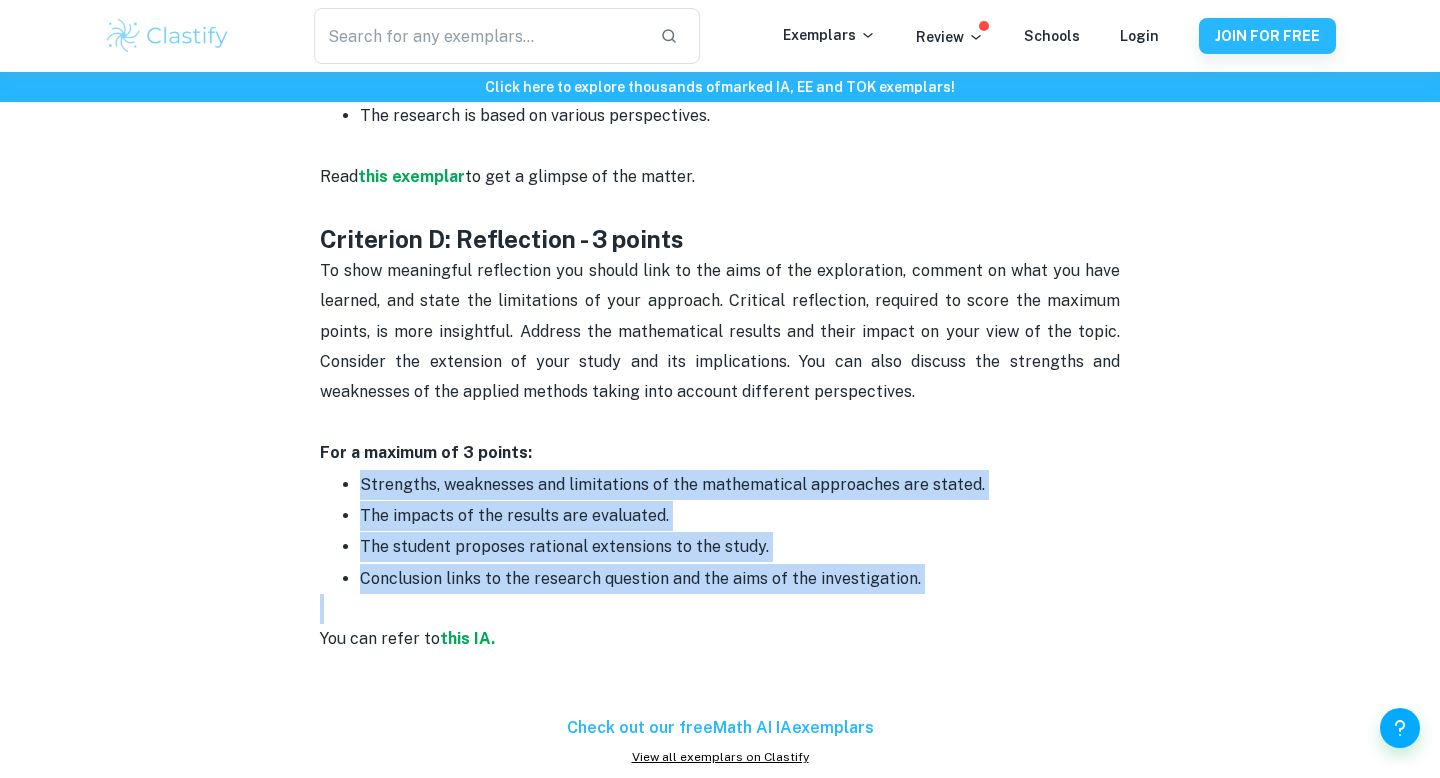 scroll, scrollTop: 2327, scrollLeft: 0, axis: vertical 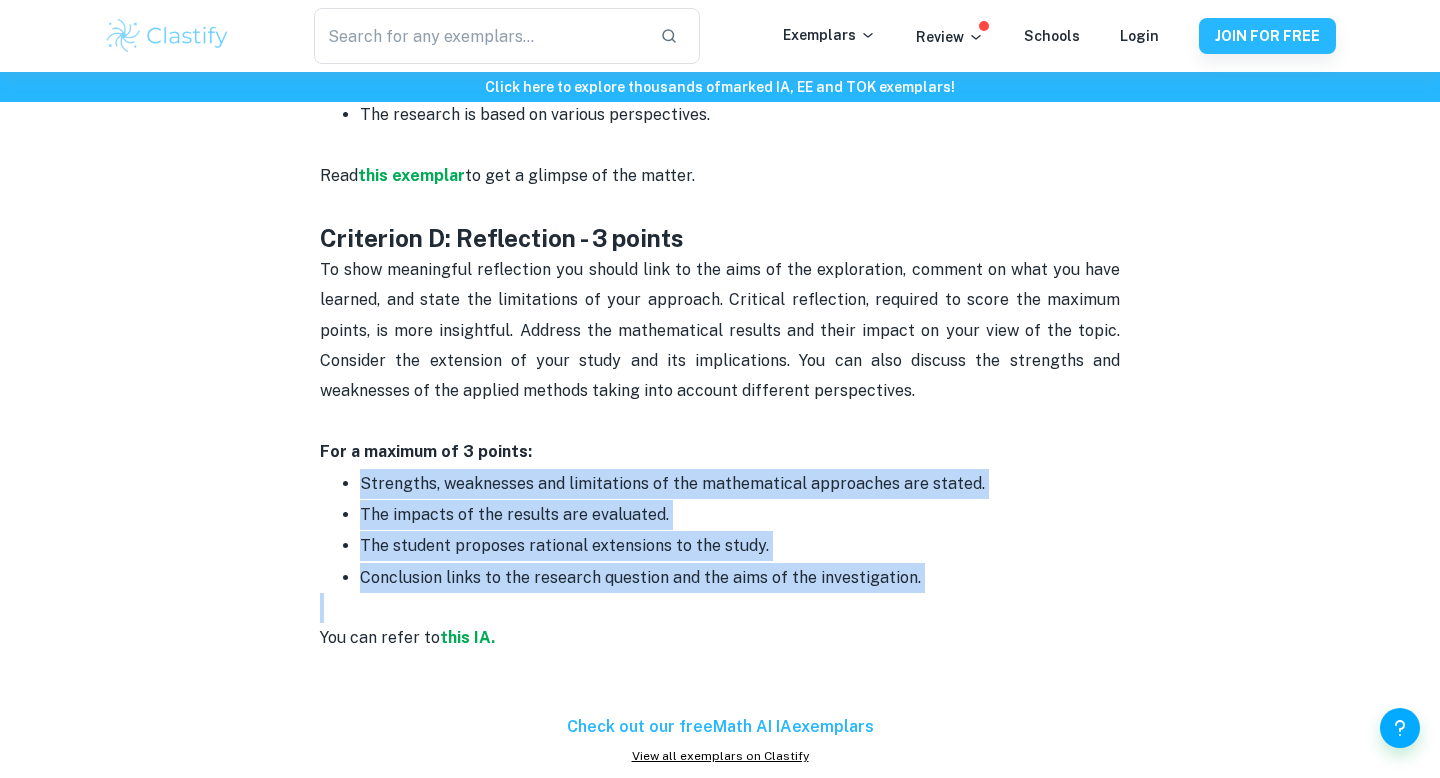 copy on "Strengths, weaknesses and limitations of the mathematical approaches are stated.  The impacts of the results are evaluated.   The student proposes rational extensions to the study.  Conclusion links to the research question and the aims of the investigation." 